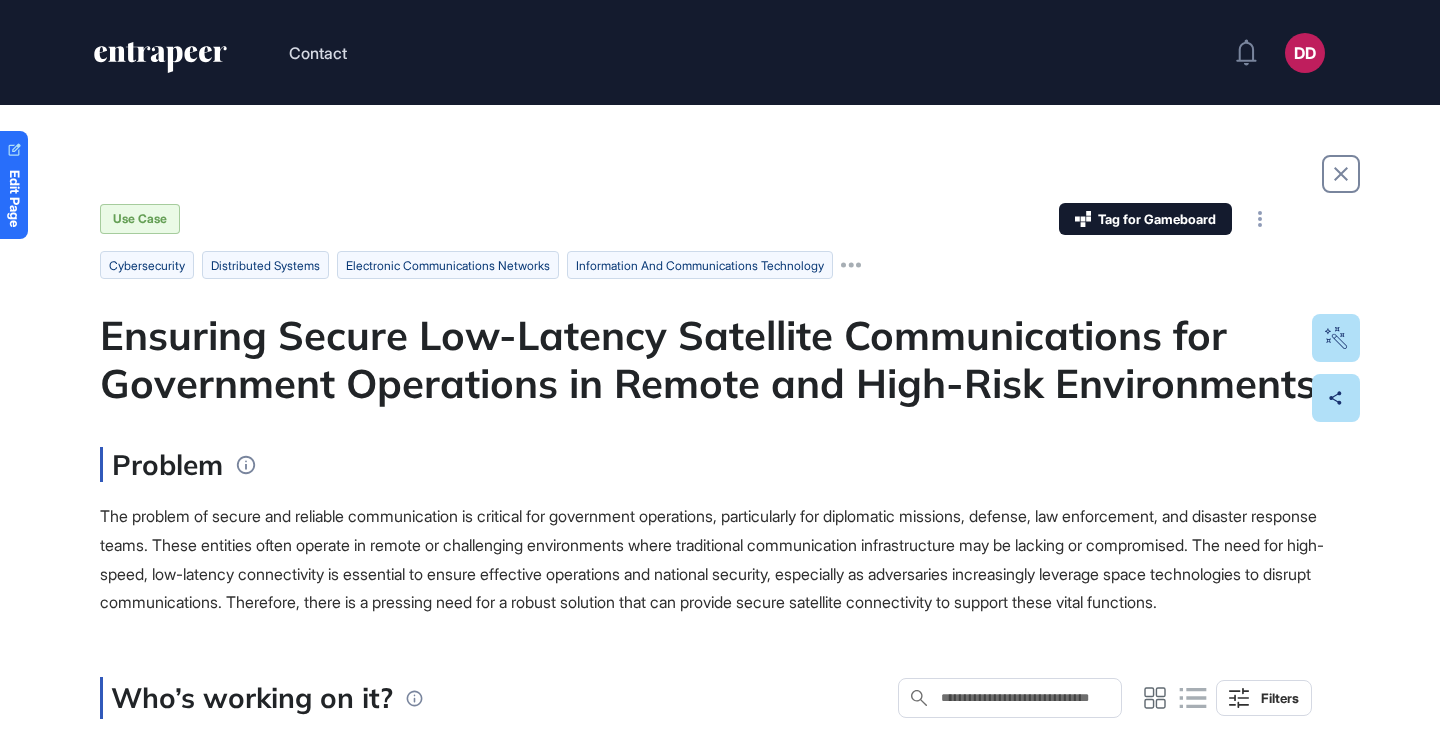scroll, scrollTop: 0, scrollLeft: 0, axis: both 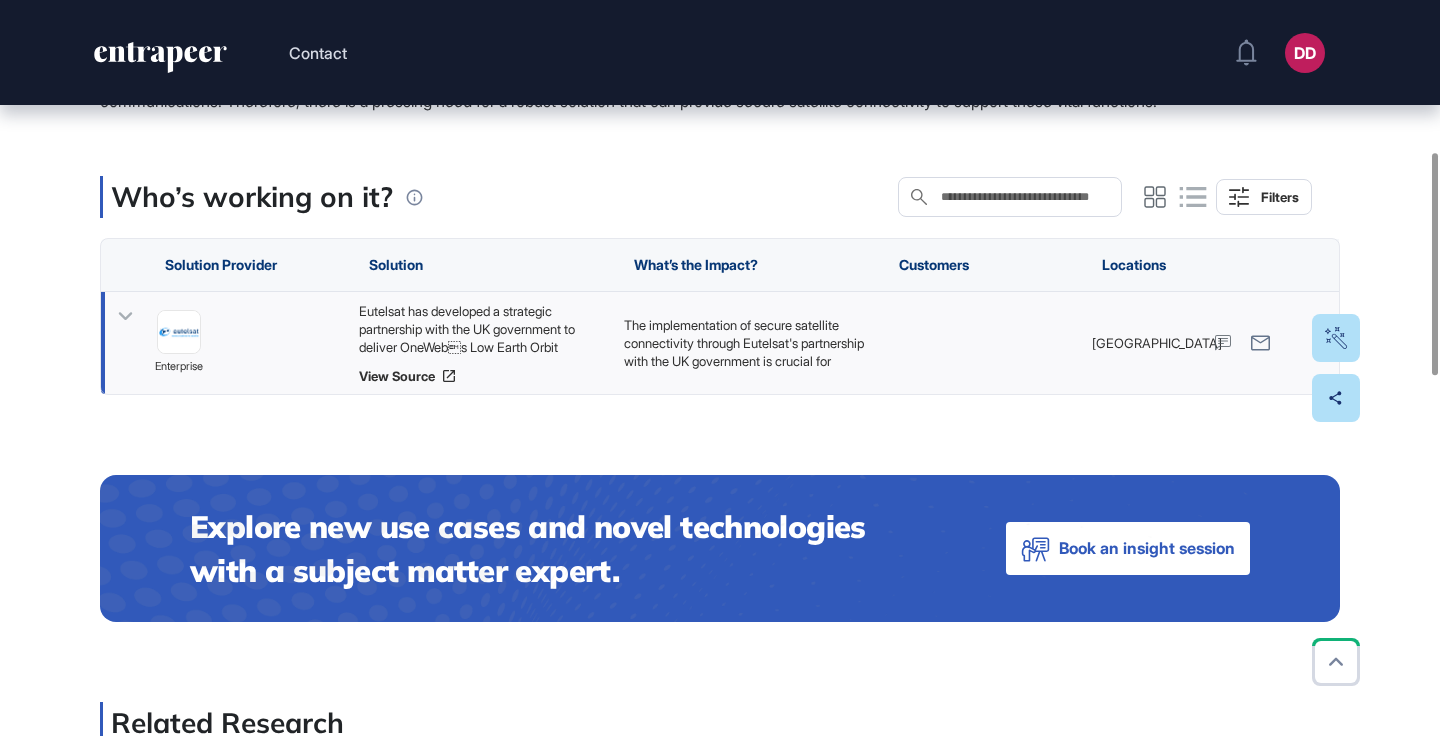 click 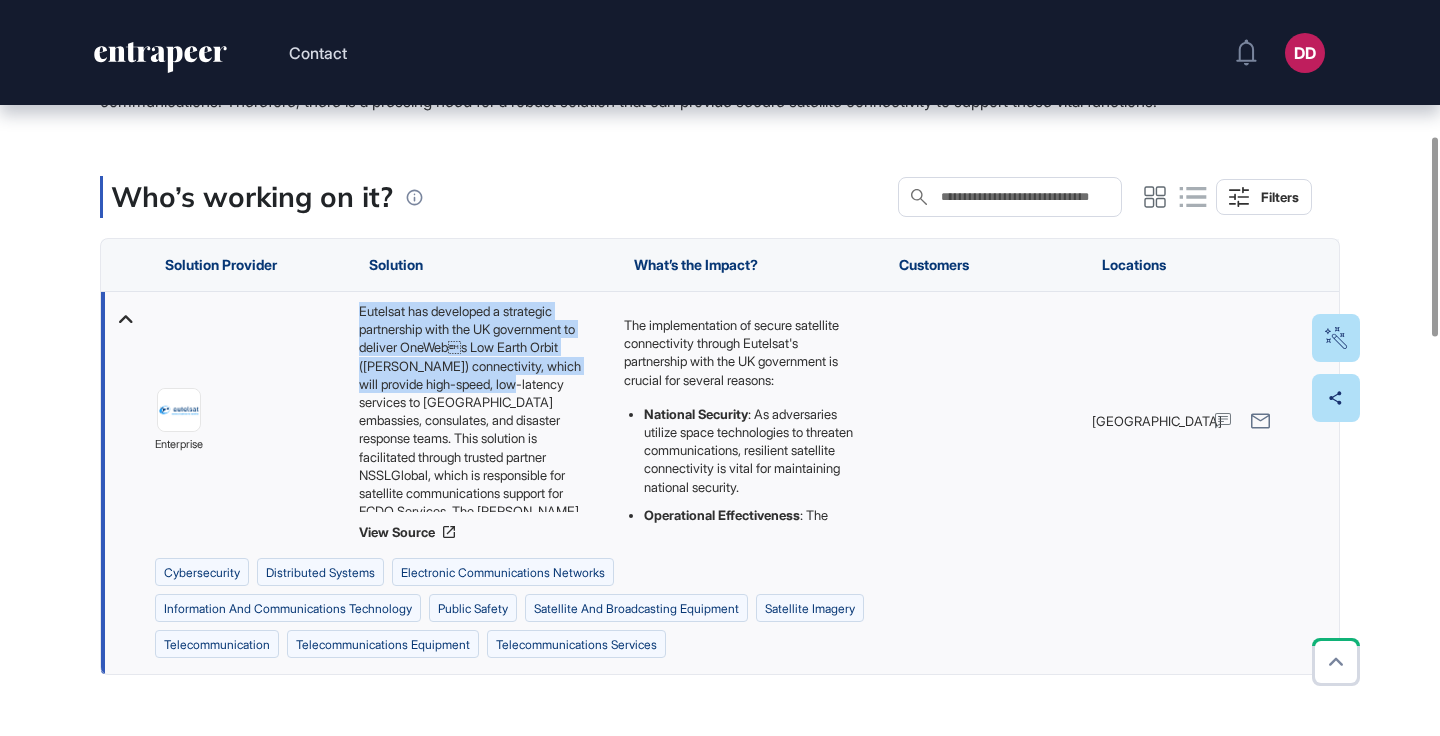 drag, startPoint x: 361, startPoint y: 338, endPoint x: 516, endPoint y: 407, distance: 169.66437 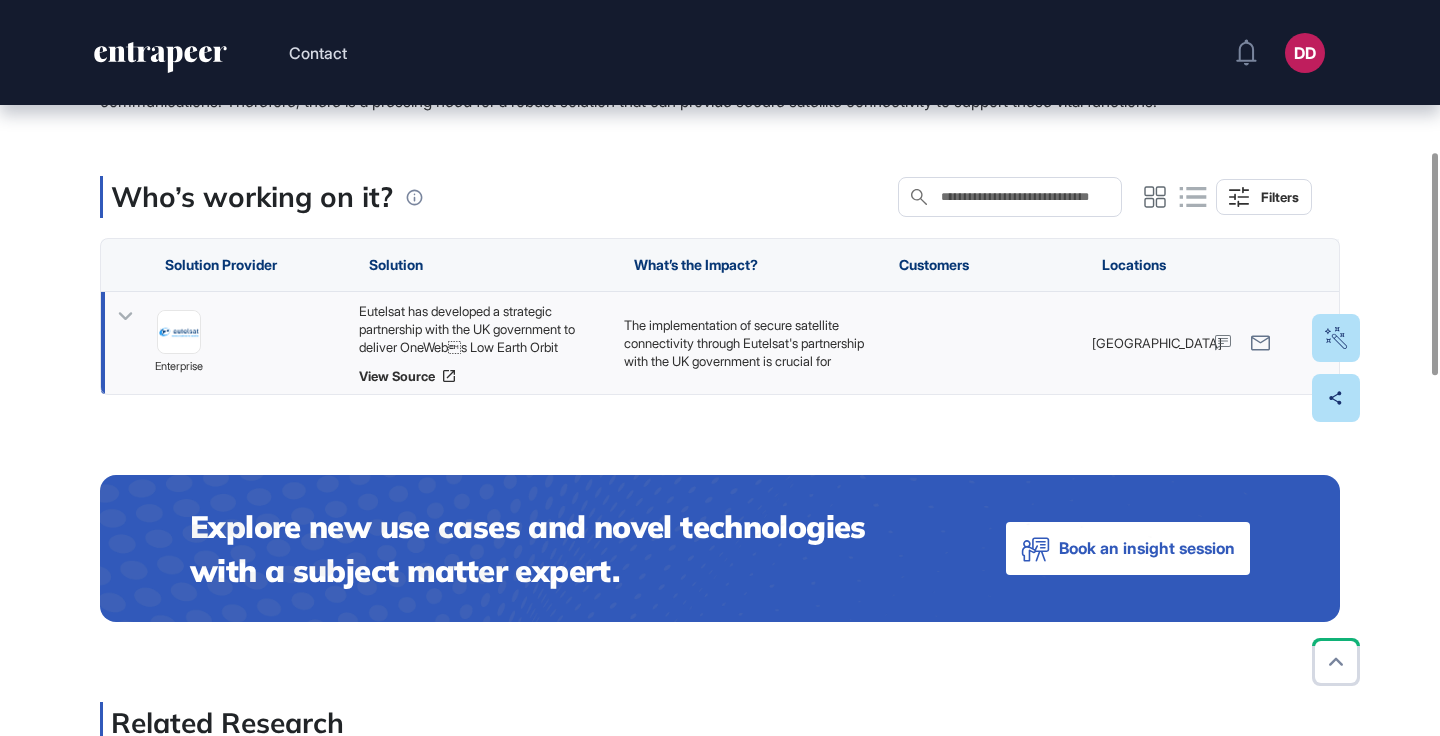click 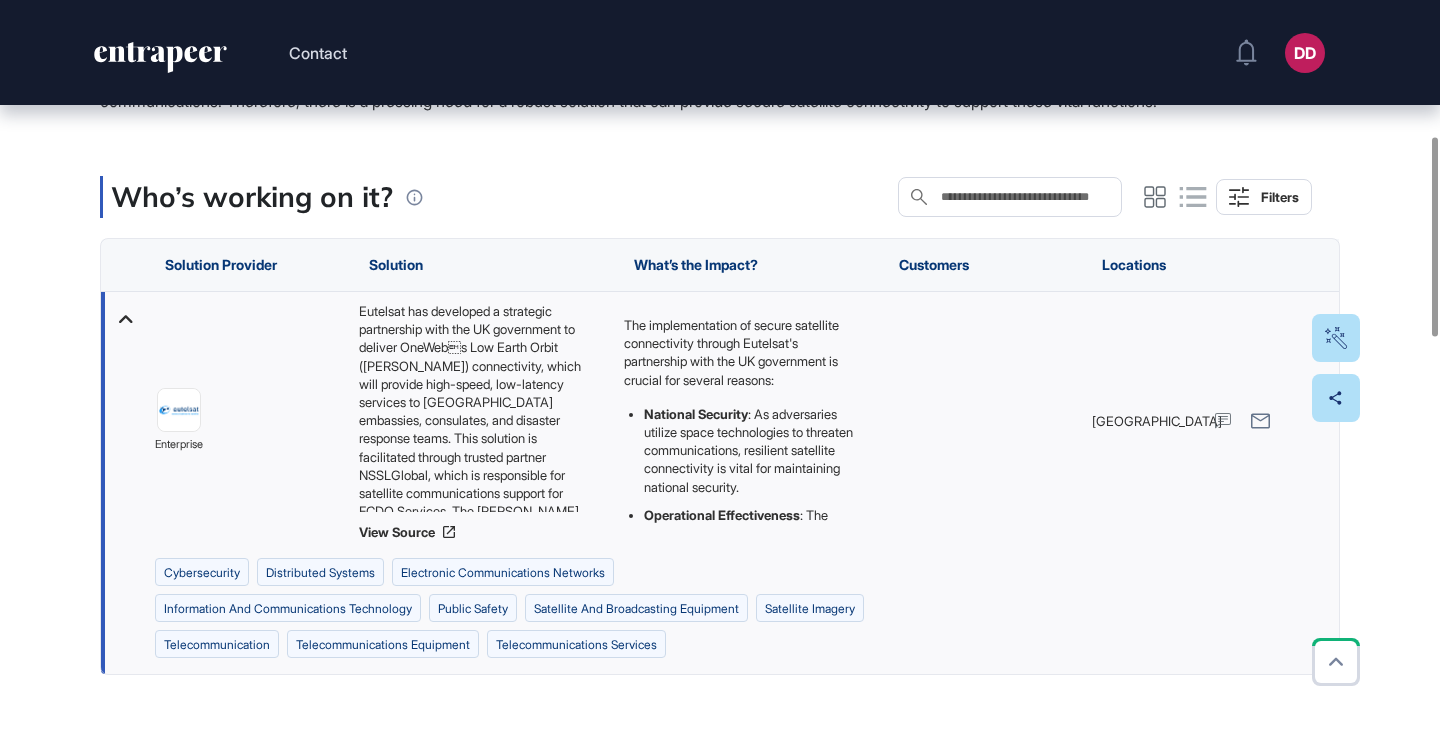click on "Who’s working on it? Search in Who’s working on it? Filters" 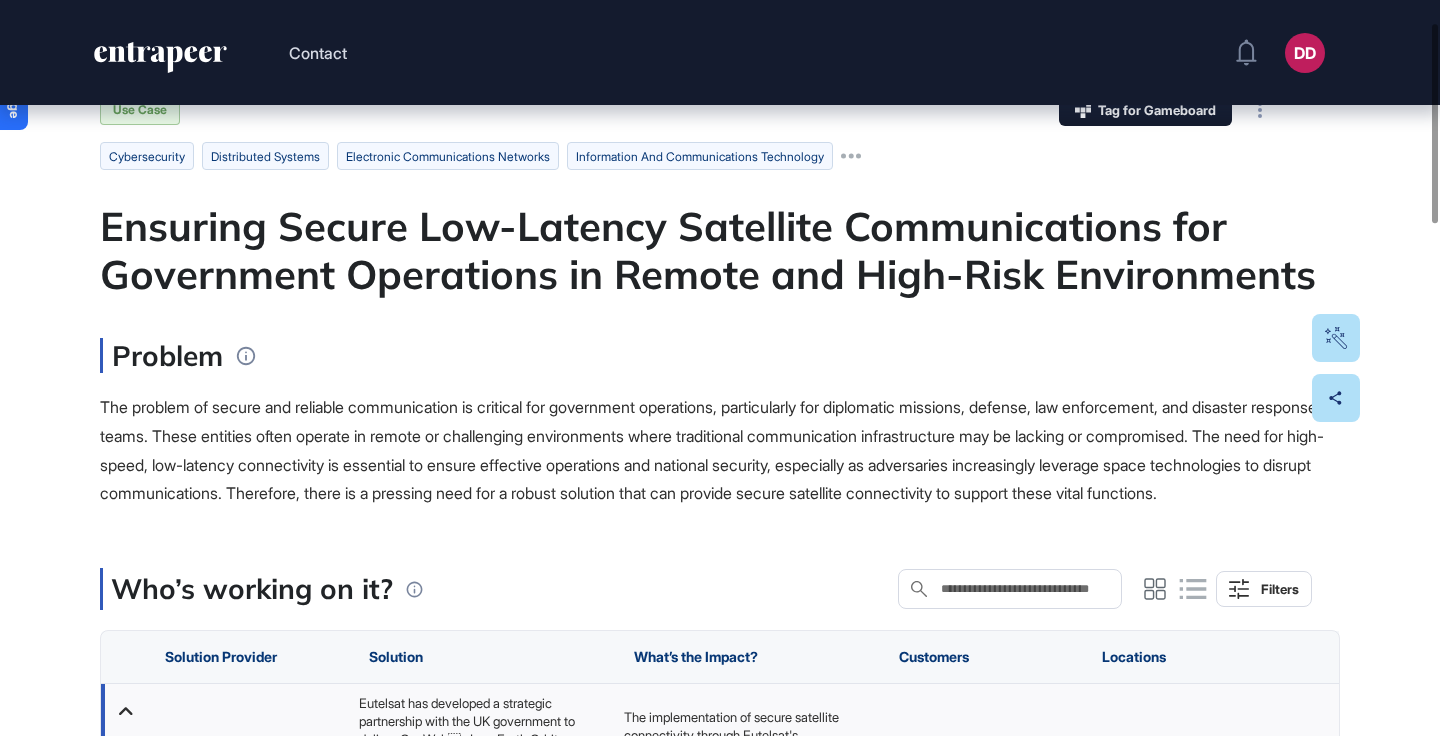 scroll, scrollTop: 72, scrollLeft: 0, axis: vertical 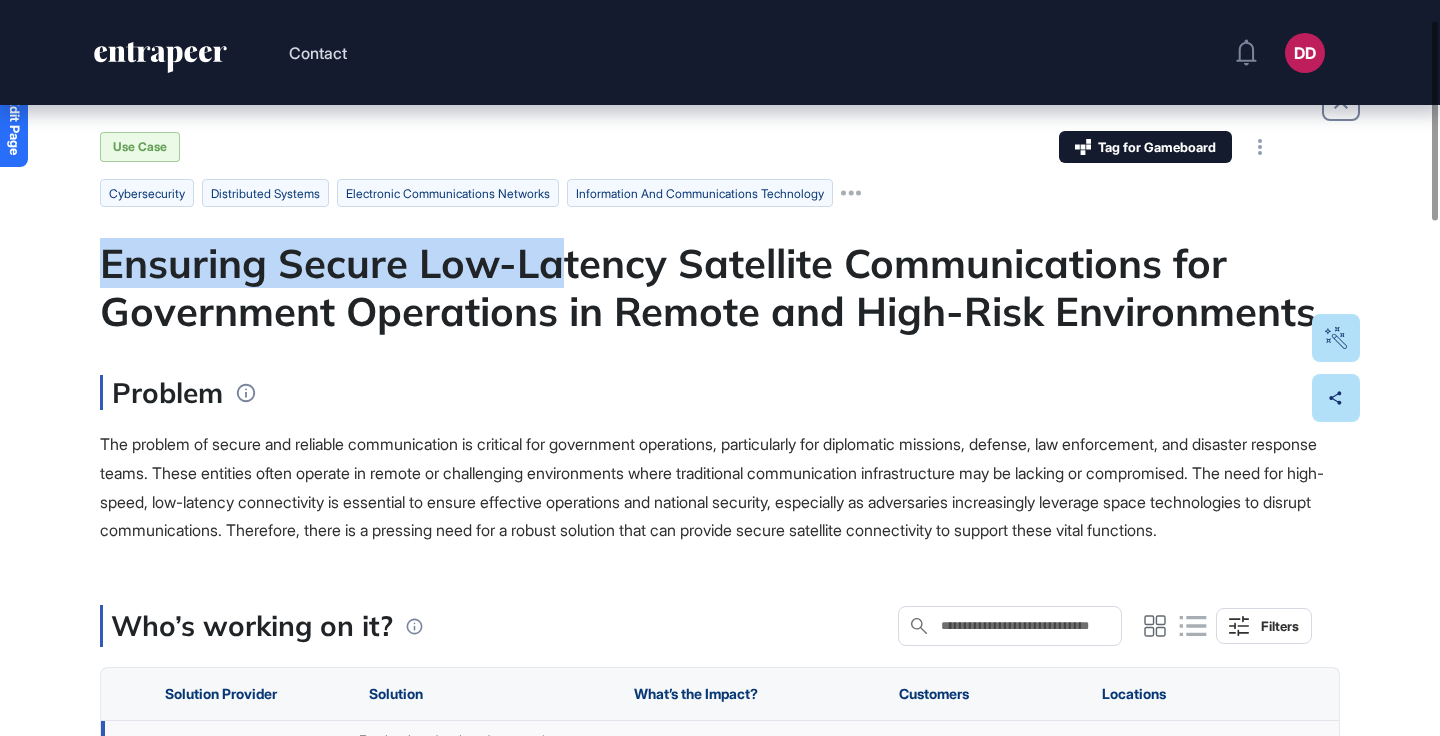 drag, startPoint x: 105, startPoint y: 266, endPoint x: 560, endPoint y: 281, distance: 455.2472 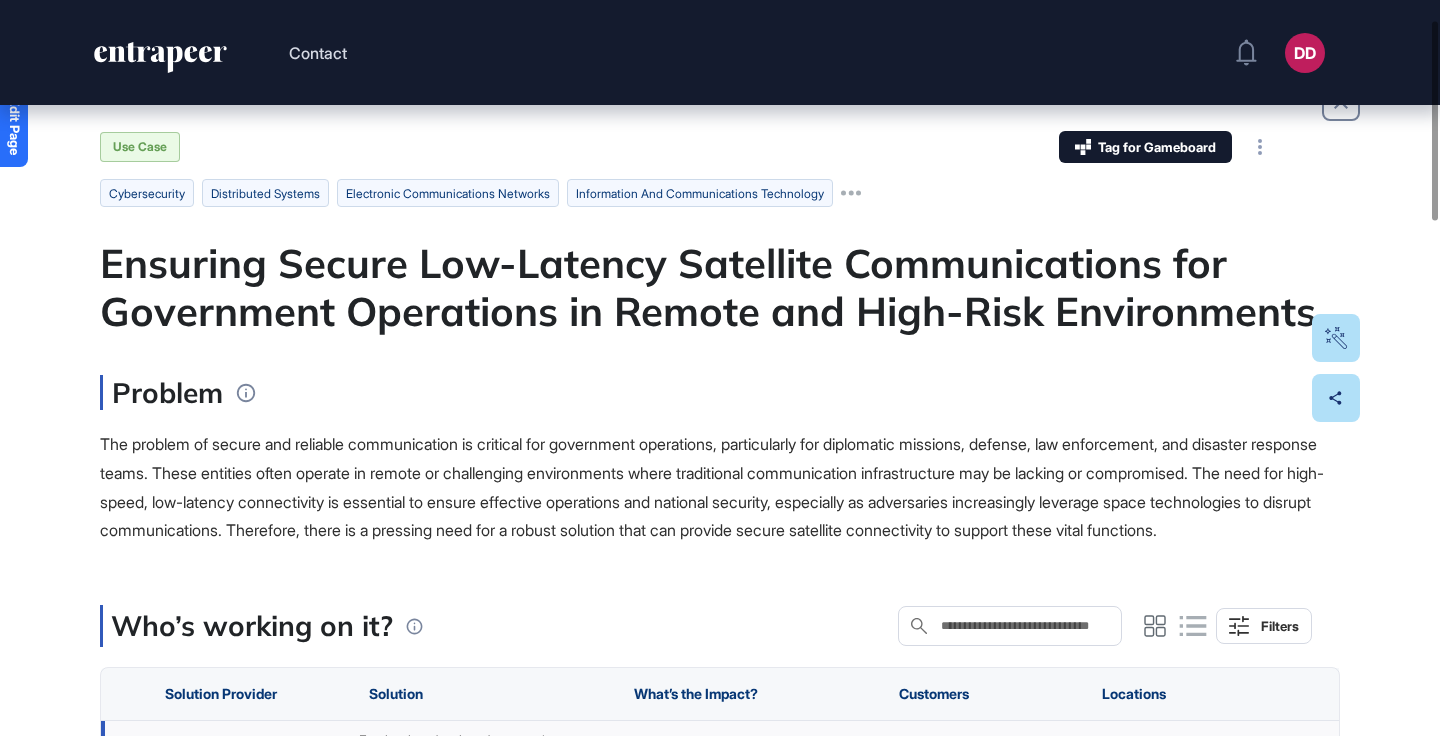 click on "Ensuring Secure Low-Latency Satellite Communications for Government Operations in Remote and High-Risk Environments" at bounding box center [720, 287] 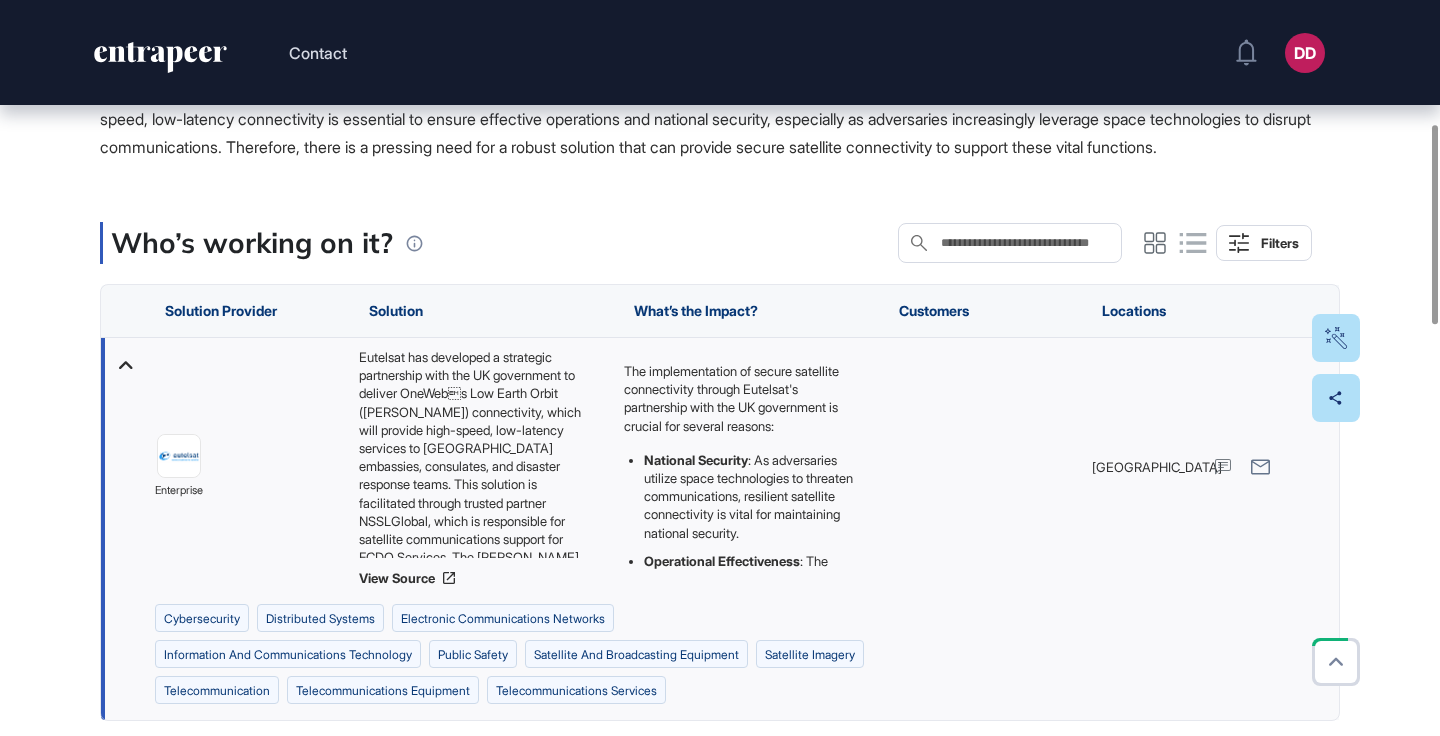 scroll, scrollTop: 435, scrollLeft: 0, axis: vertical 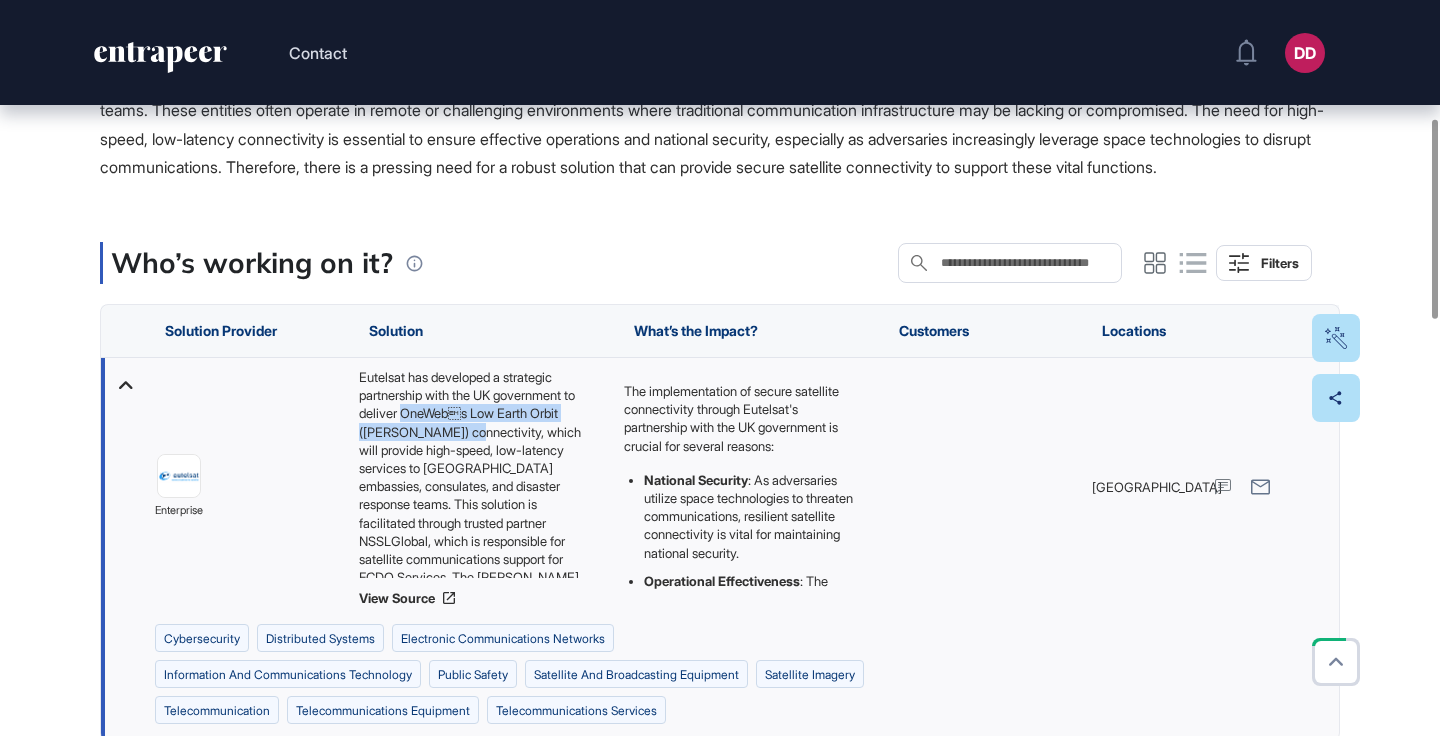 drag, startPoint x: 421, startPoint y: 443, endPoint x: 473, endPoint y: 459, distance: 54.405884 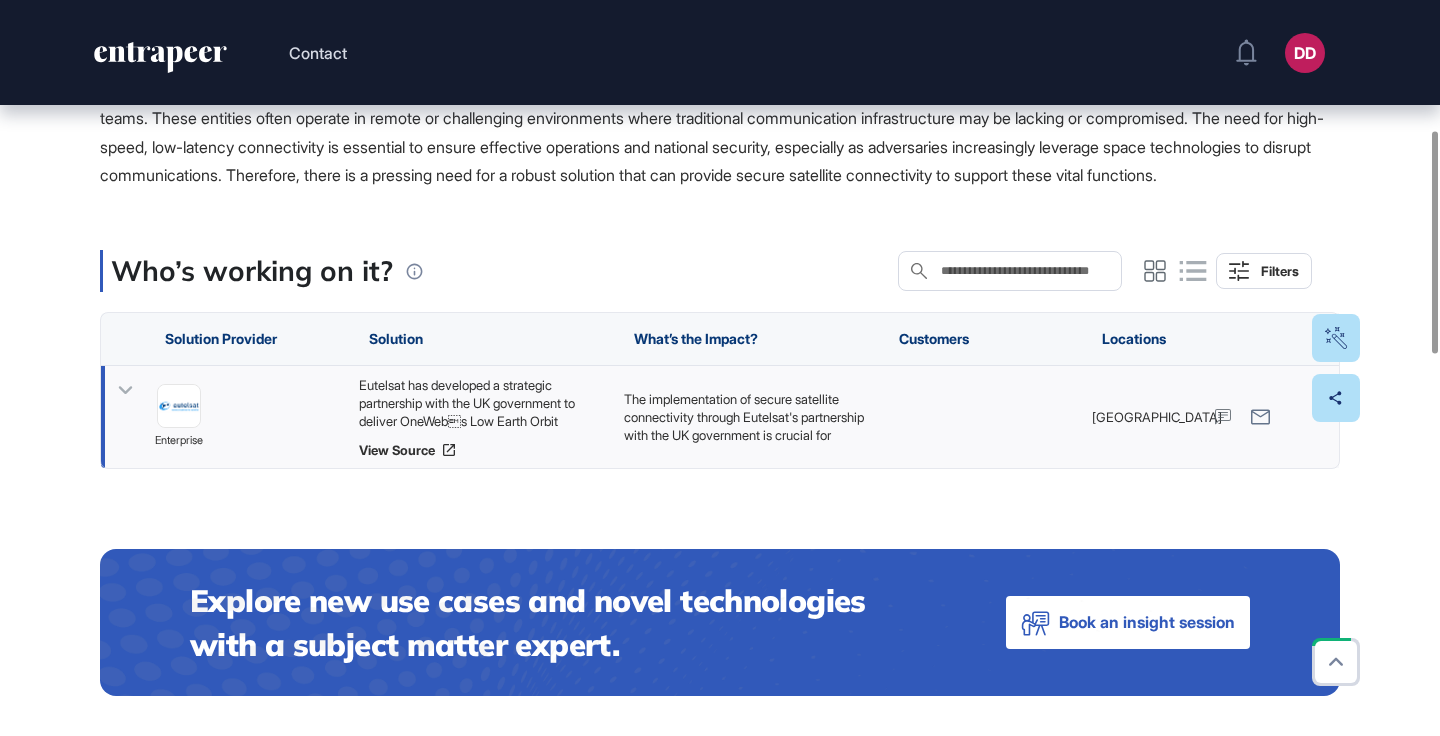 click 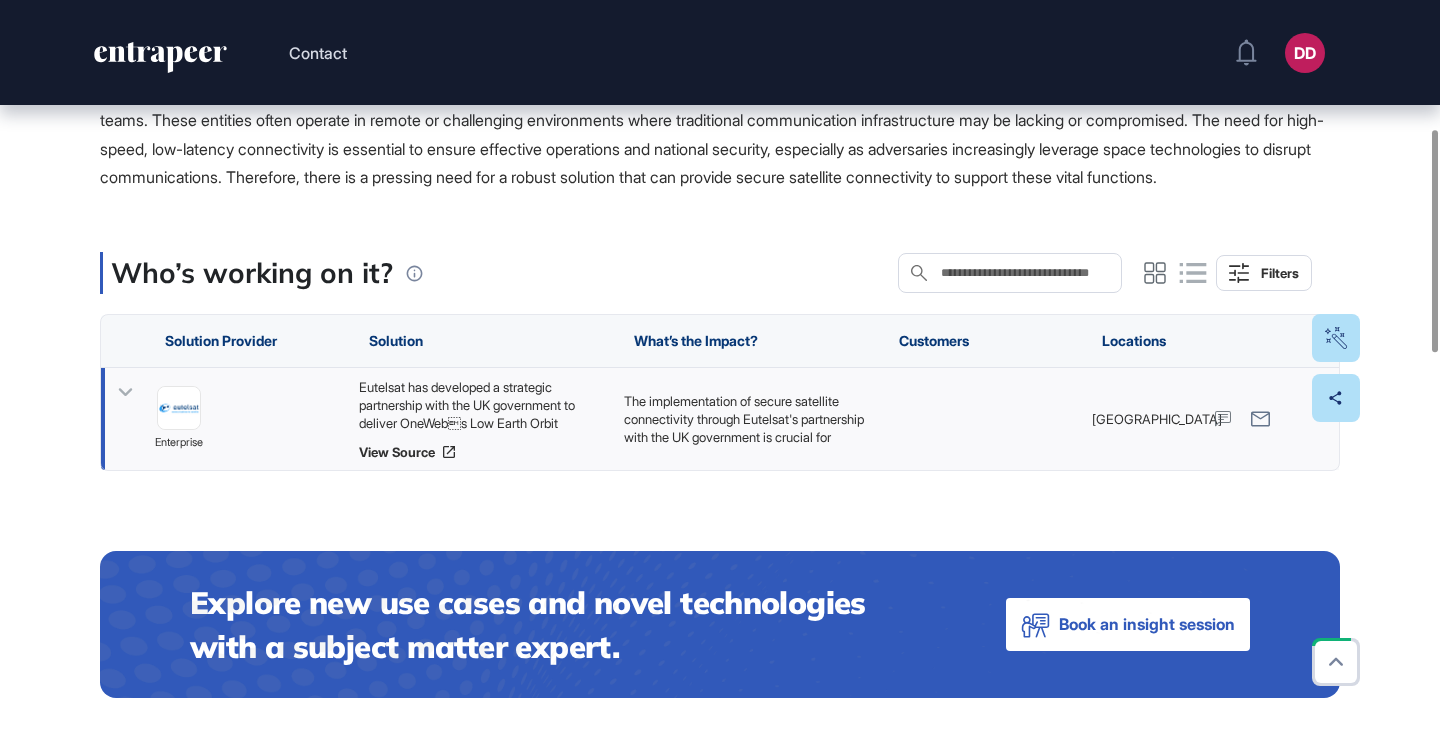 click 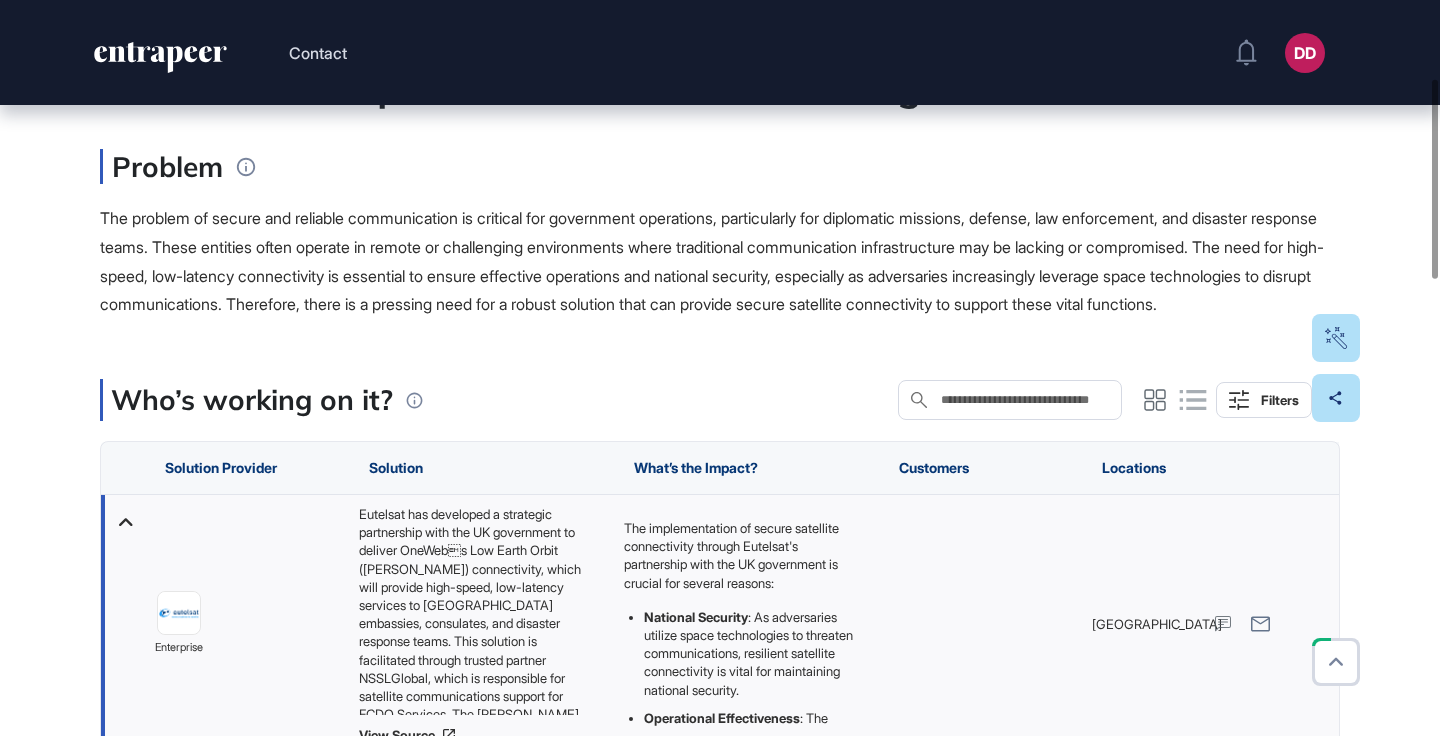 scroll, scrollTop: 287, scrollLeft: 0, axis: vertical 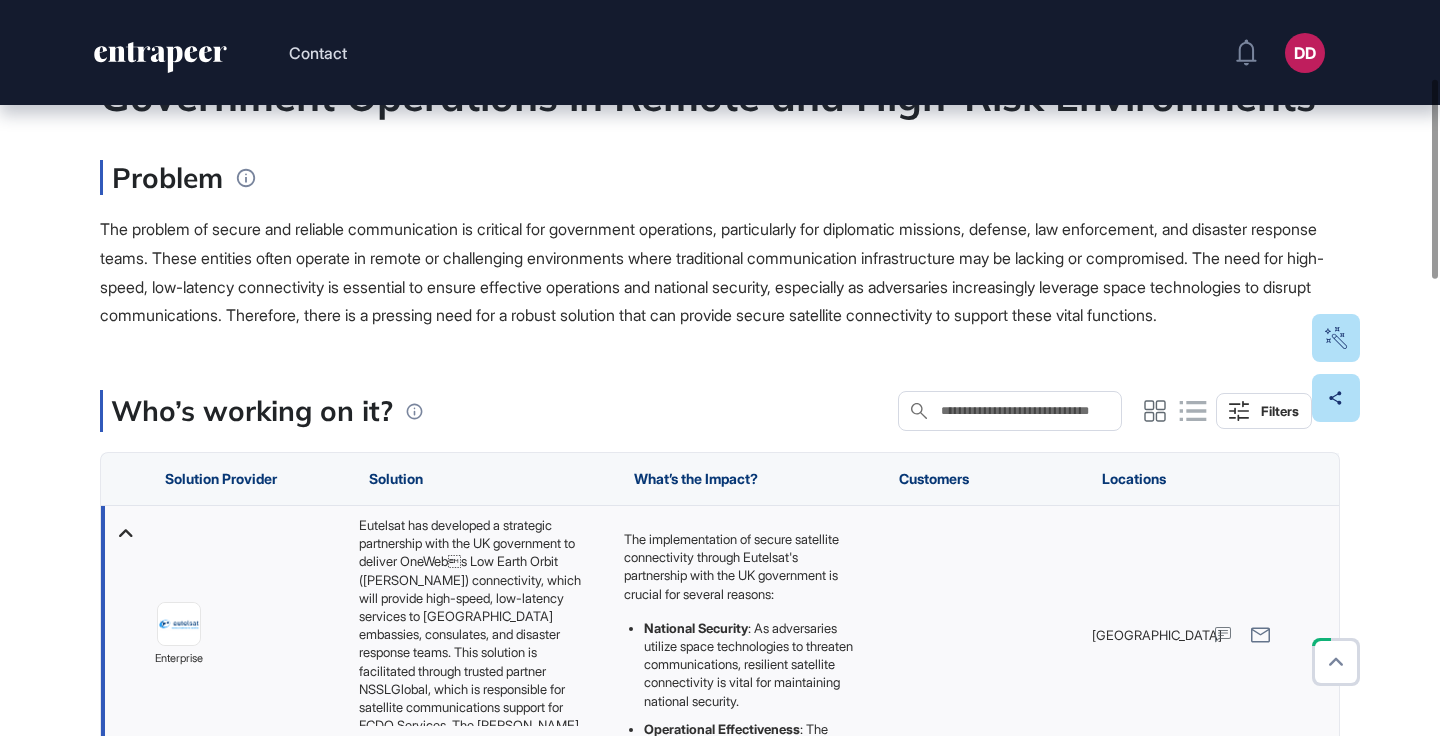 click on "The problem of secure and reliable communication is critical for government operations, particularly for diplomatic missions, defense, law enforcement, and disaster response teams. These entities often operate in remote or challenging environments where traditional communication infrastructure may be lacking or compromised. The need for high-speed, low-latency connectivity is essential to ensure effective operations and national security, especially as adversaries increasingly leverage space technologies to disrupt communications. Therefore, there is a pressing need for a robust solution that can provide secure satellite connectivity to support these vital functions." at bounding box center [720, 272] 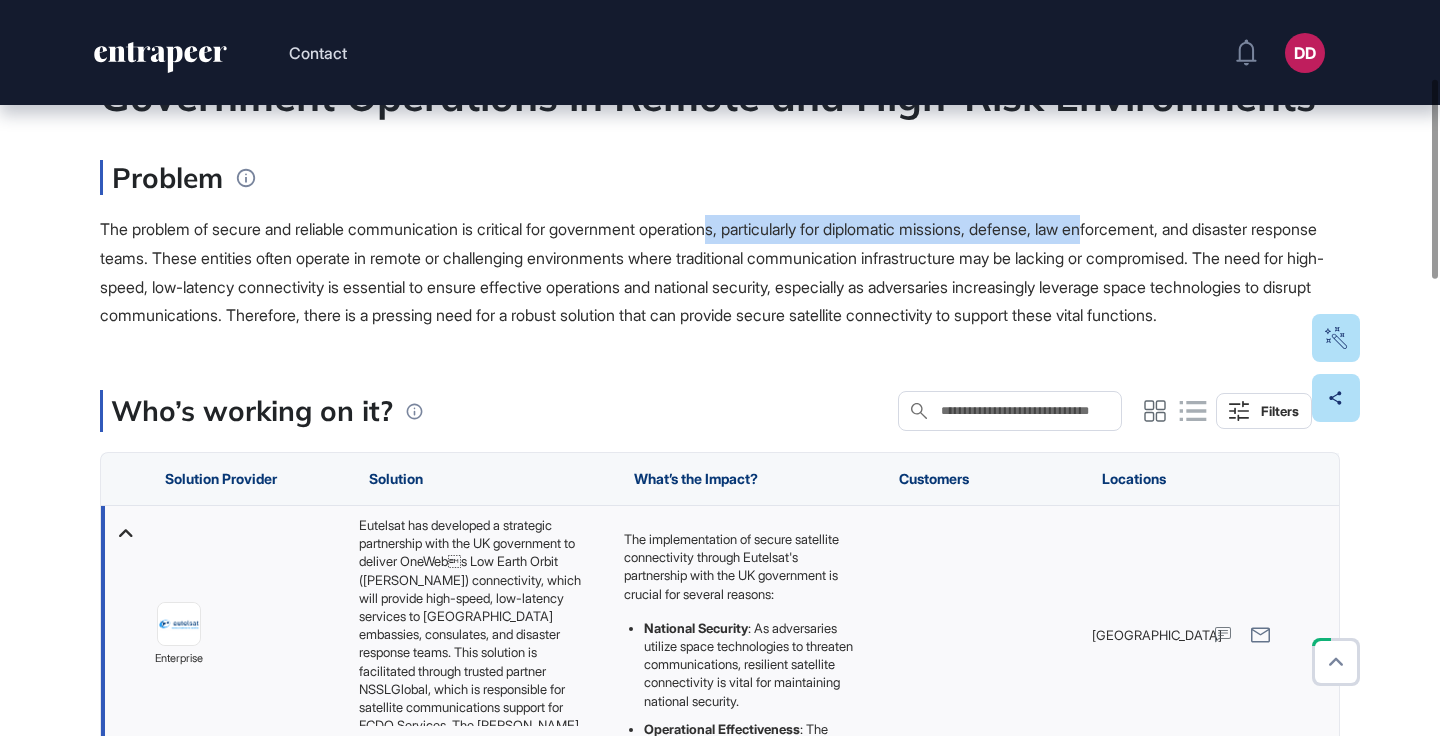 drag, startPoint x: 749, startPoint y: 226, endPoint x: 1151, endPoint y: 230, distance: 402.0199 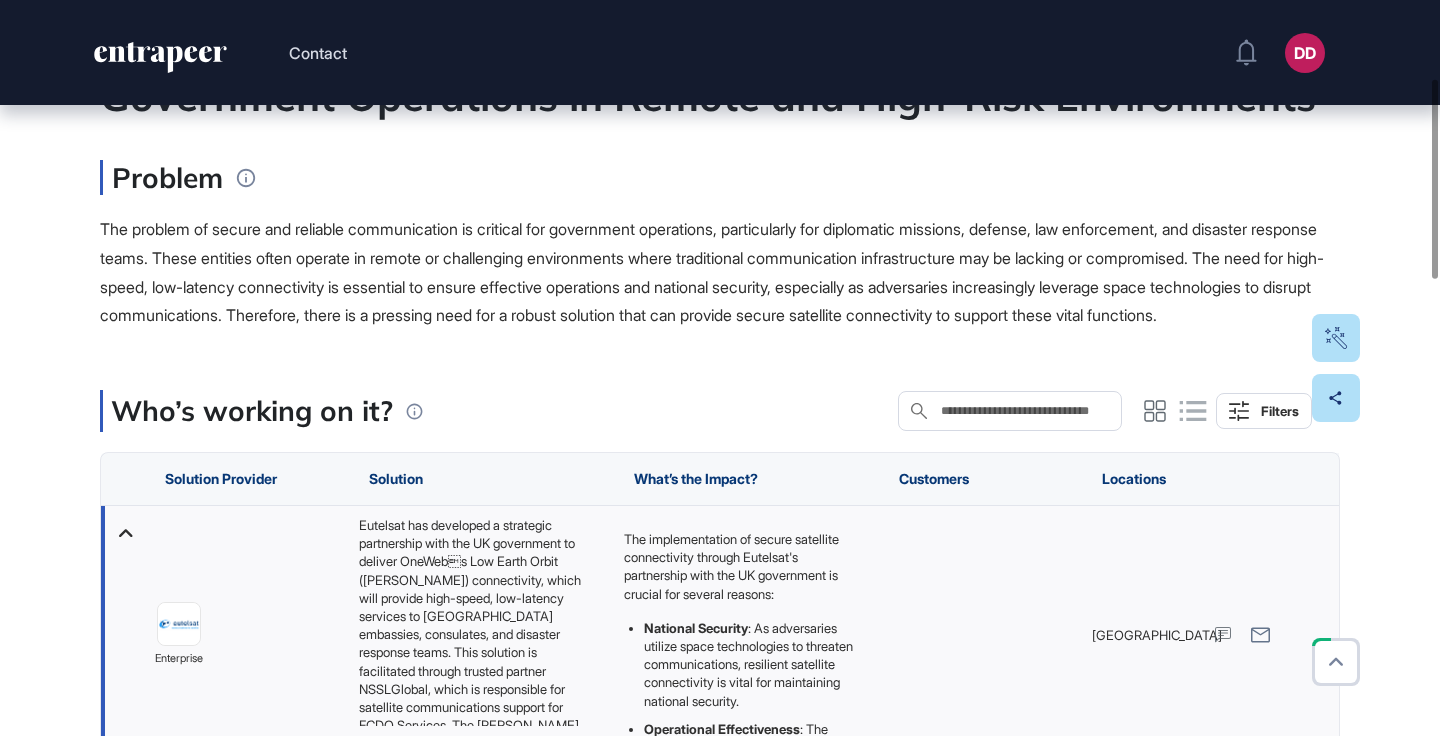 click on "The problem of secure and reliable communication is critical for government operations, particularly for diplomatic missions, defense, law enforcement, and disaster response teams. These entities often operate in remote or challenging environments where traditional communication infrastructure may be lacking or compromised. The need for high-speed, low-latency connectivity is essential to ensure effective operations and national security, especially as adversaries increasingly leverage space technologies to disrupt communications. Therefore, there is a pressing need for a robust solution that can provide secure satellite connectivity to support these vital functions." at bounding box center [712, 272] 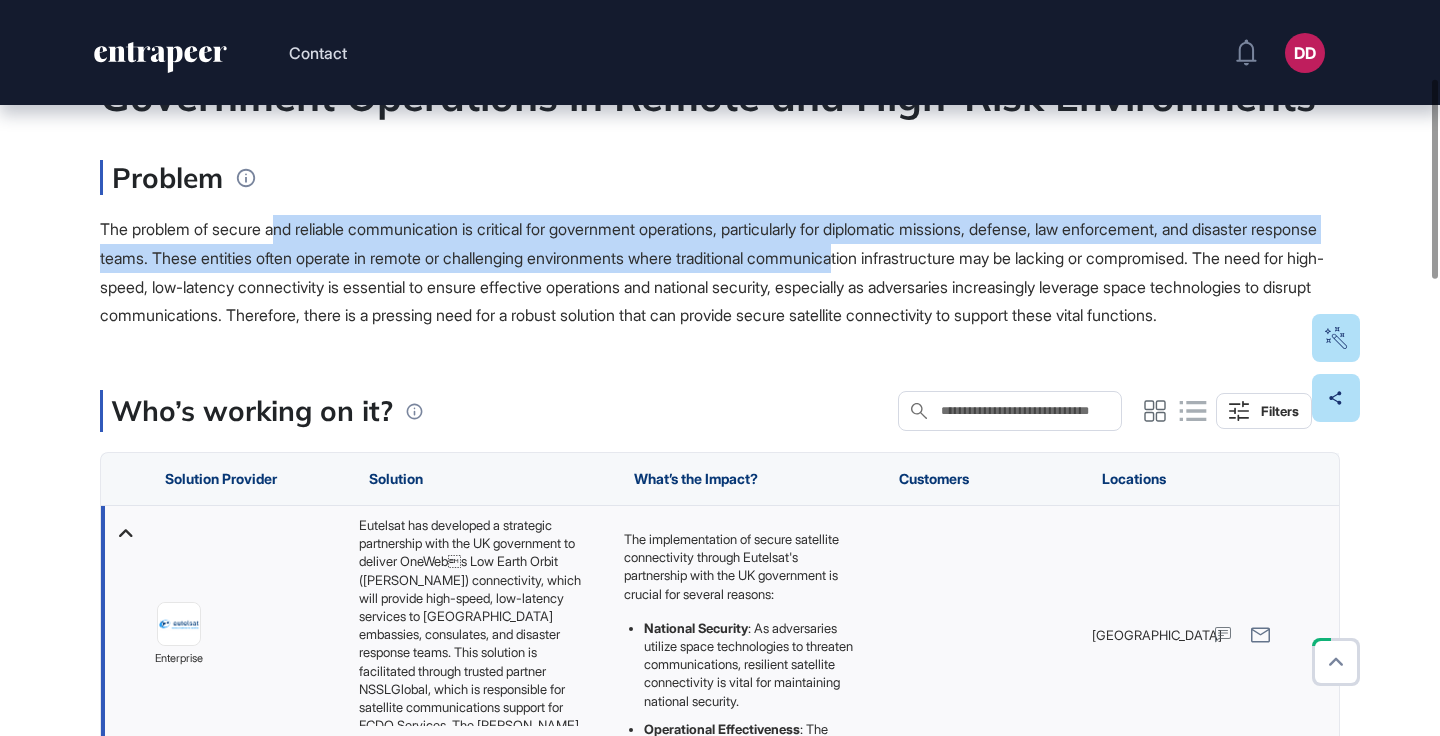 drag, startPoint x: 287, startPoint y: 233, endPoint x: 950, endPoint y: 253, distance: 663.3016 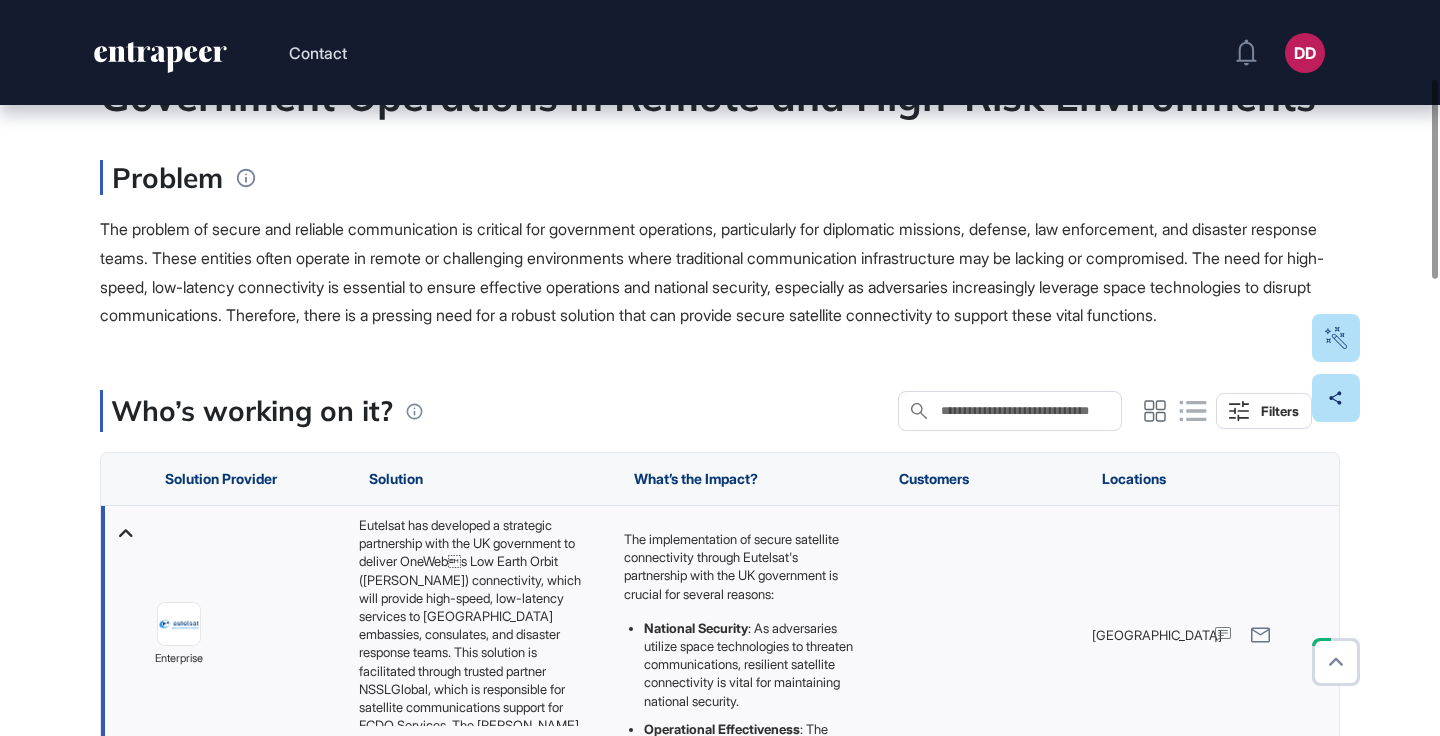 click on "The problem of secure and reliable communication is critical for government operations, particularly for diplomatic missions, defense, law enforcement, and disaster response teams. These entities often operate in remote or challenging environments where traditional communication infrastructure may be lacking or compromised. The need for high-speed, low-latency connectivity is essential to ensure effective operations and national security, especially as adversaries increasingly leverage space technologies to disrupt communications. Therefore, there is a pressing need for a robust solution that can provide secure satellite connectivity to support these vital functions." at bounding box center (712, 272) 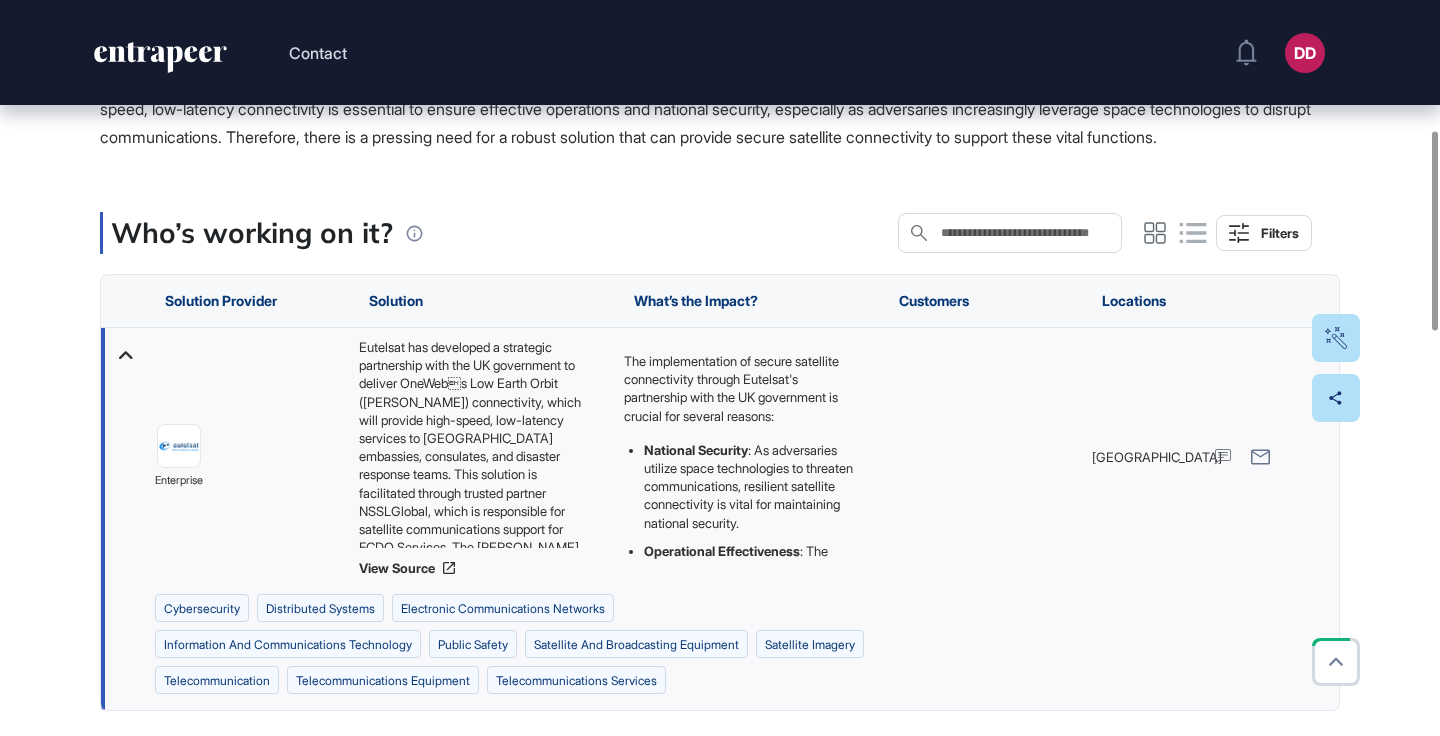 scroll, scrollTop: 482, scrollLeft: 0, axis: vertical 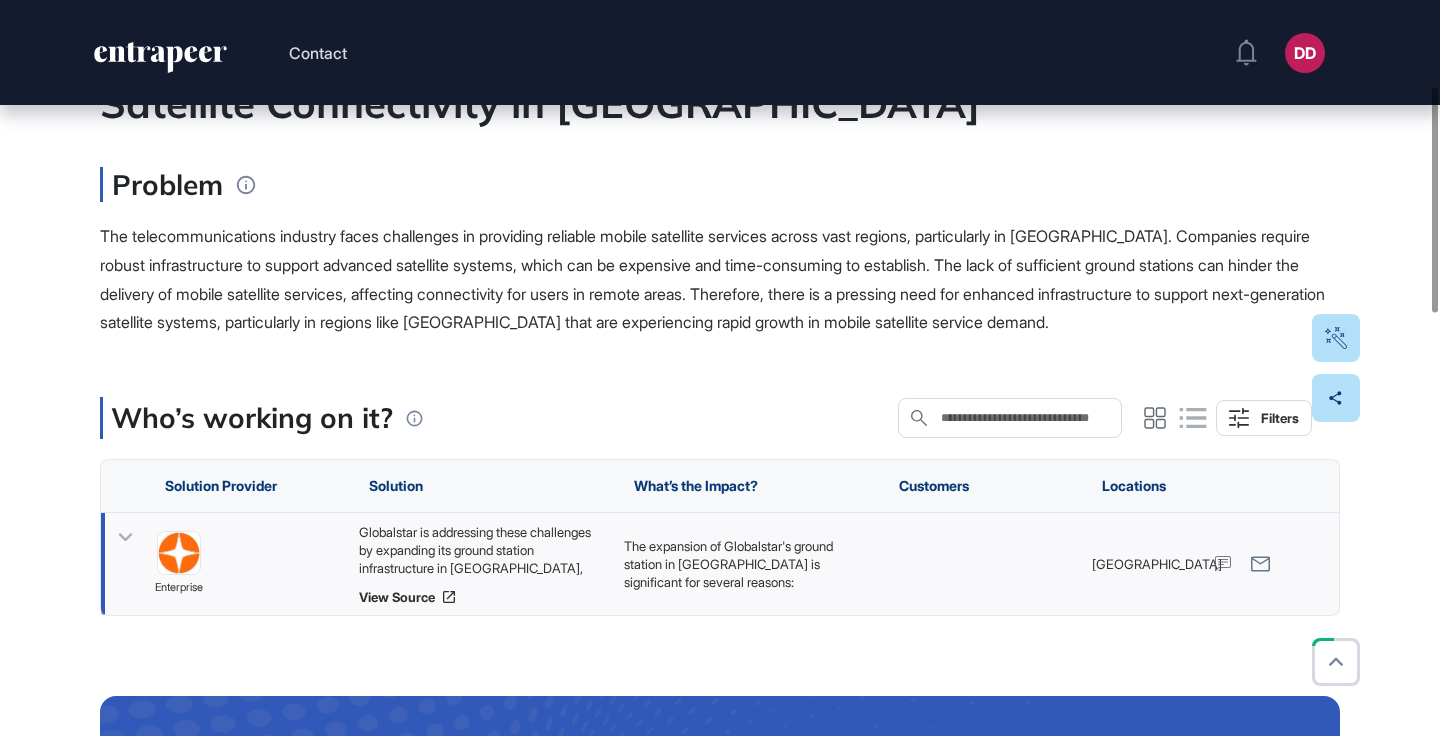 click 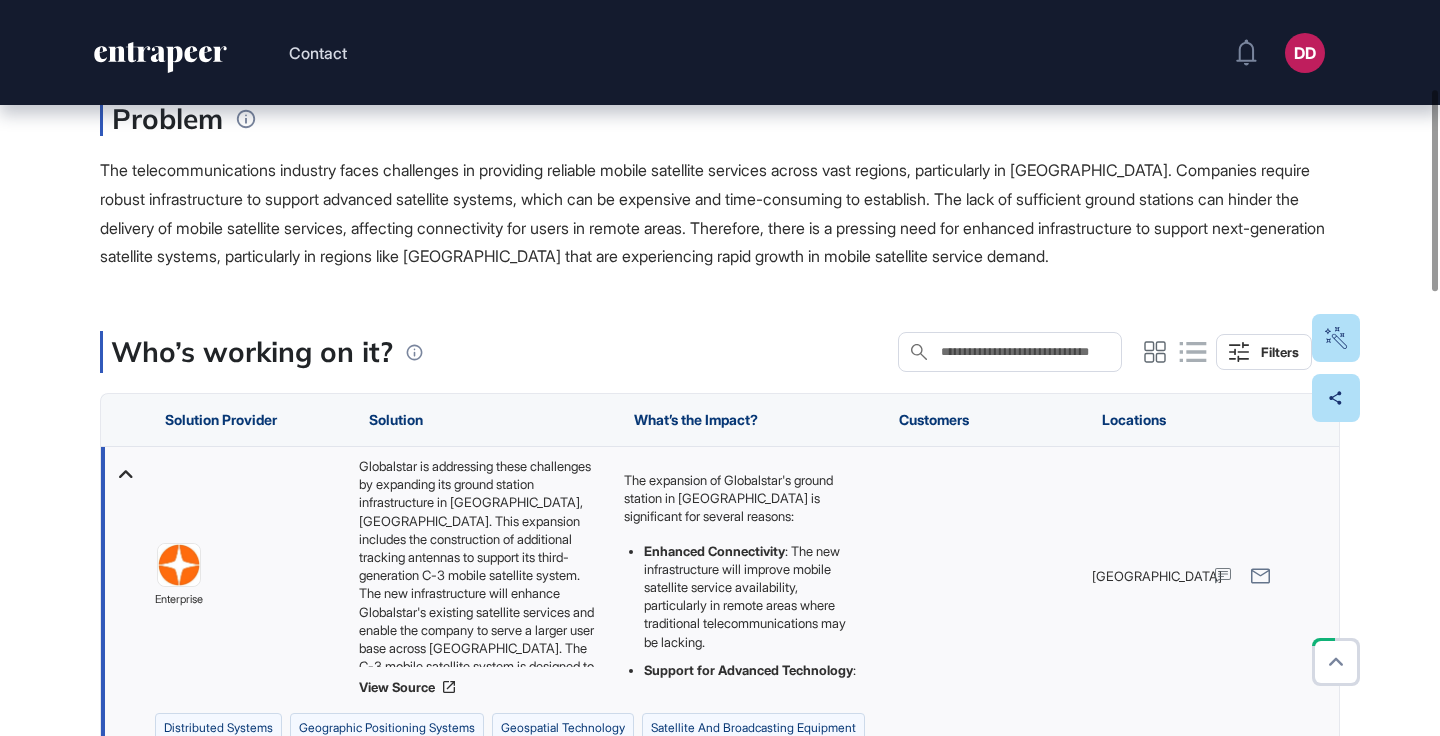 scroll, scrollTop: 348, scrollLeft: 0, axis: vertical 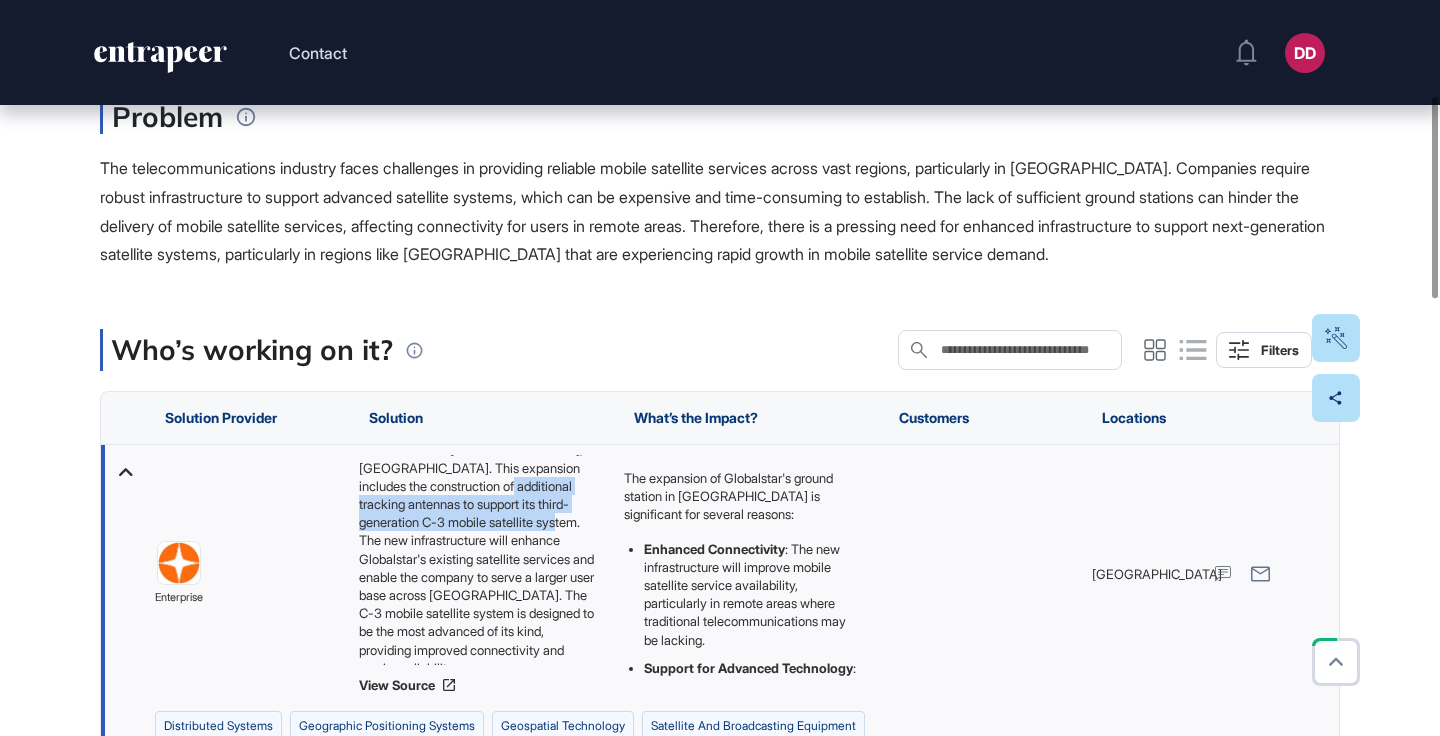 drag, startPoint x: 370, startPoint y: 498, endPoint x: 524, endPoint y: 533, distance: 157.9272 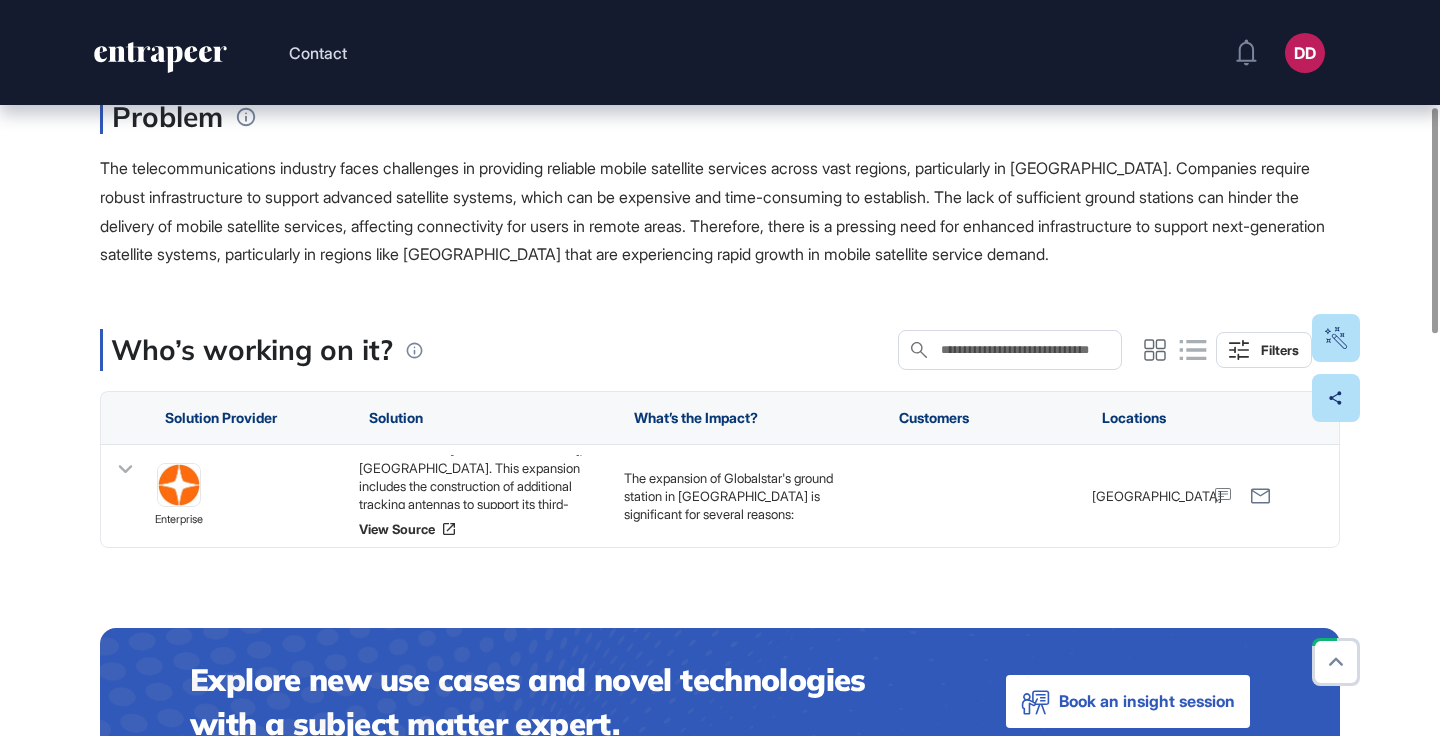 click on "Use Case Tag for Gameboard Build Partner Invest Acquire distributed systems Geographic Positioning Systems Geospatial Technology satellite and broadcasting equipment Expanding Ground Station Infrastructure to Enhance Mobile Satellite Connectivity in Asia Problem The telecommunications industry faces challenges in providing reliable mobile satellite services across vast regions, particularly in Asia. Companies require robust infrastructure to support advanced satellite systems, which can be expensive and time-consuming to establish. The lack of sufficient ground stations can hinder the delivery of mobile satellite services, affecting connectivity for users in remote areas. Therefore, there is a pressing need for enhanced infrastructure to support next-generation satellite systems, particularly in regions like Japan that are experiencing rapid growth in mobile satellite service demand. Who’s working on it? Search in Who’s working on it? Filters Solution Provider Solution What’s the Impact? Customers Title" at bounding box center (720, 823) 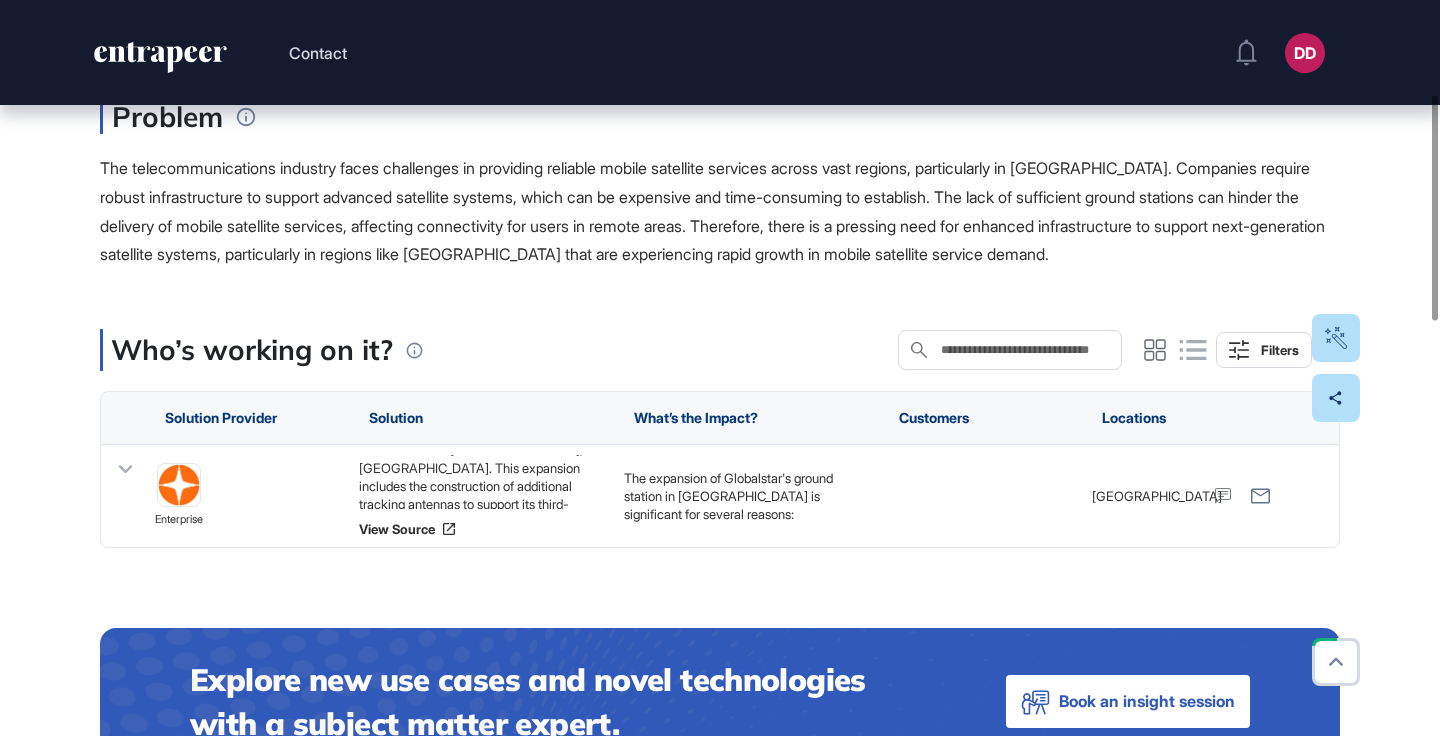 scroll, scrollTop: 201, scrollLeft: 0, axis: vertical 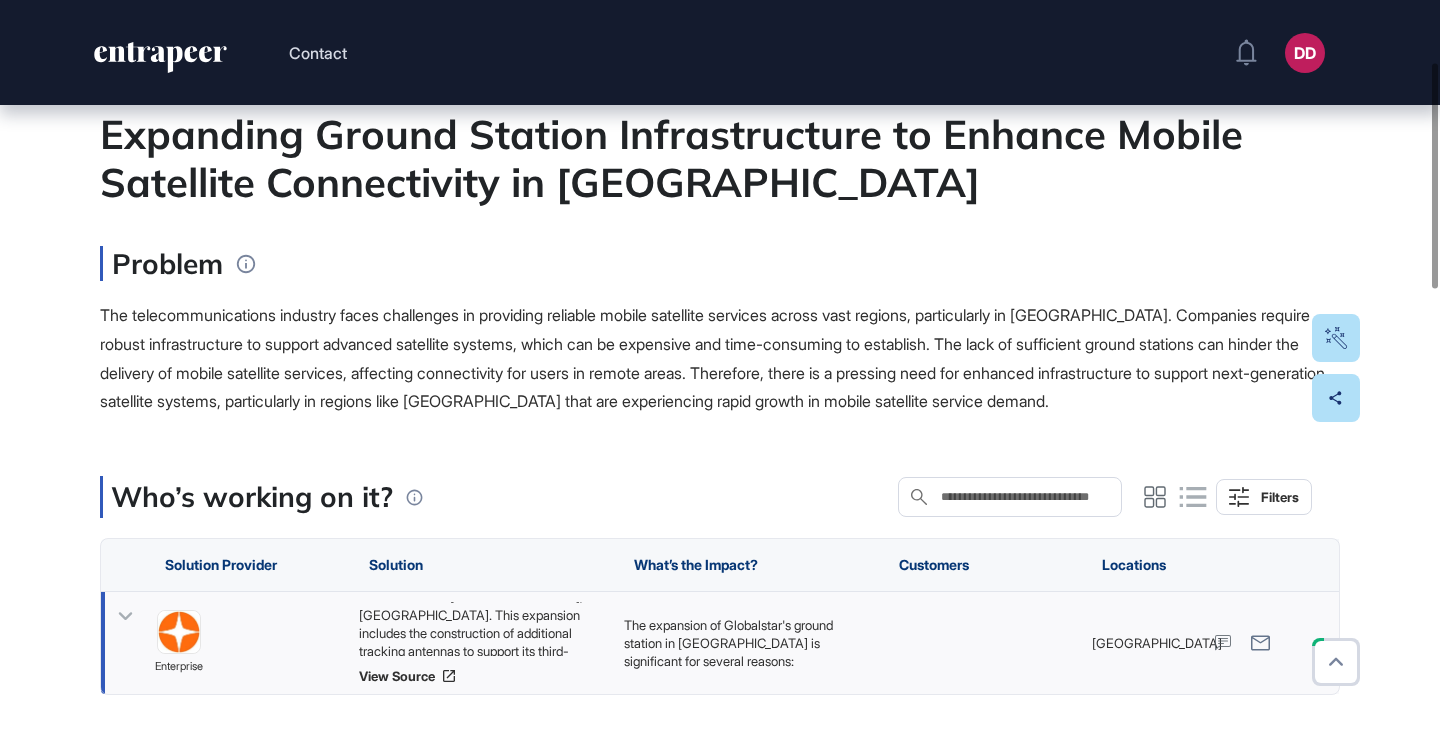 click 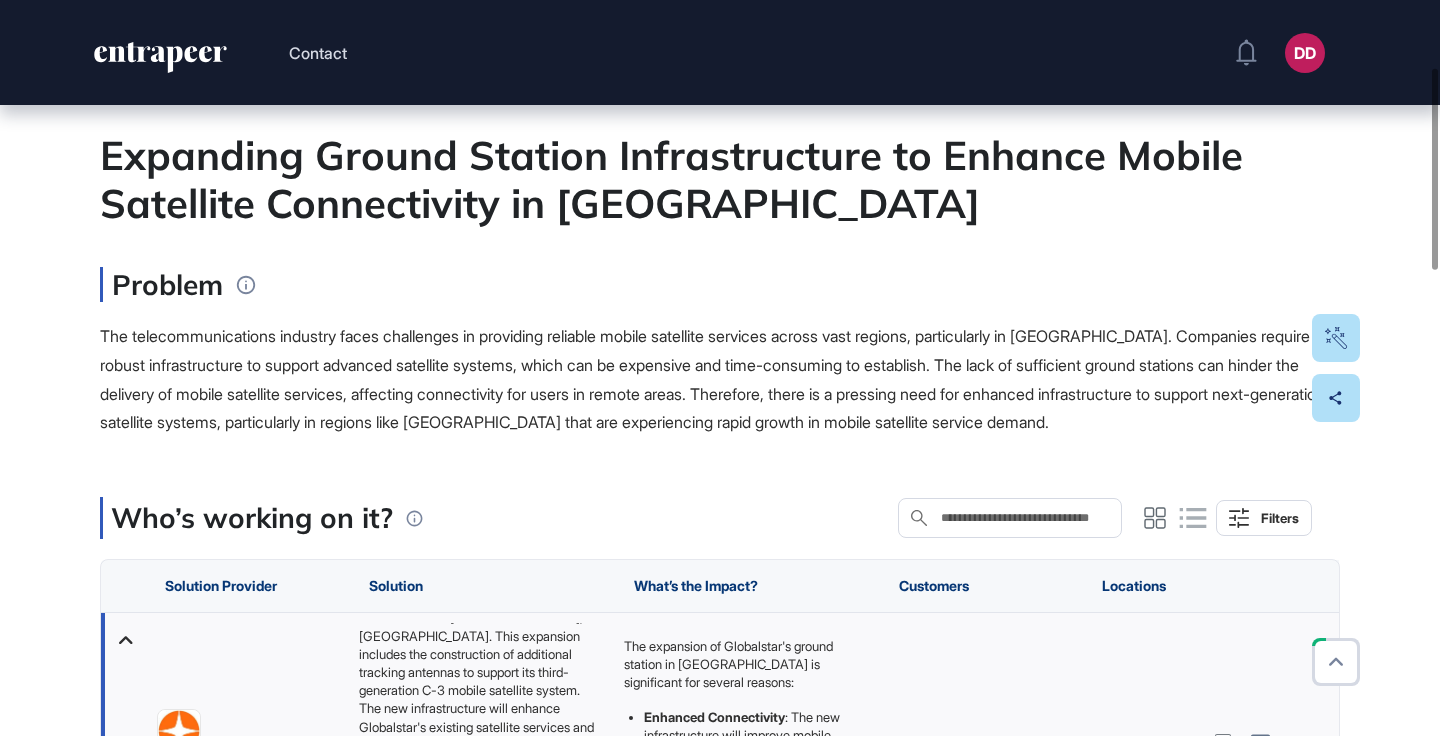 scroll, scrollTop: 0, scrollLeft: 0, axis: both 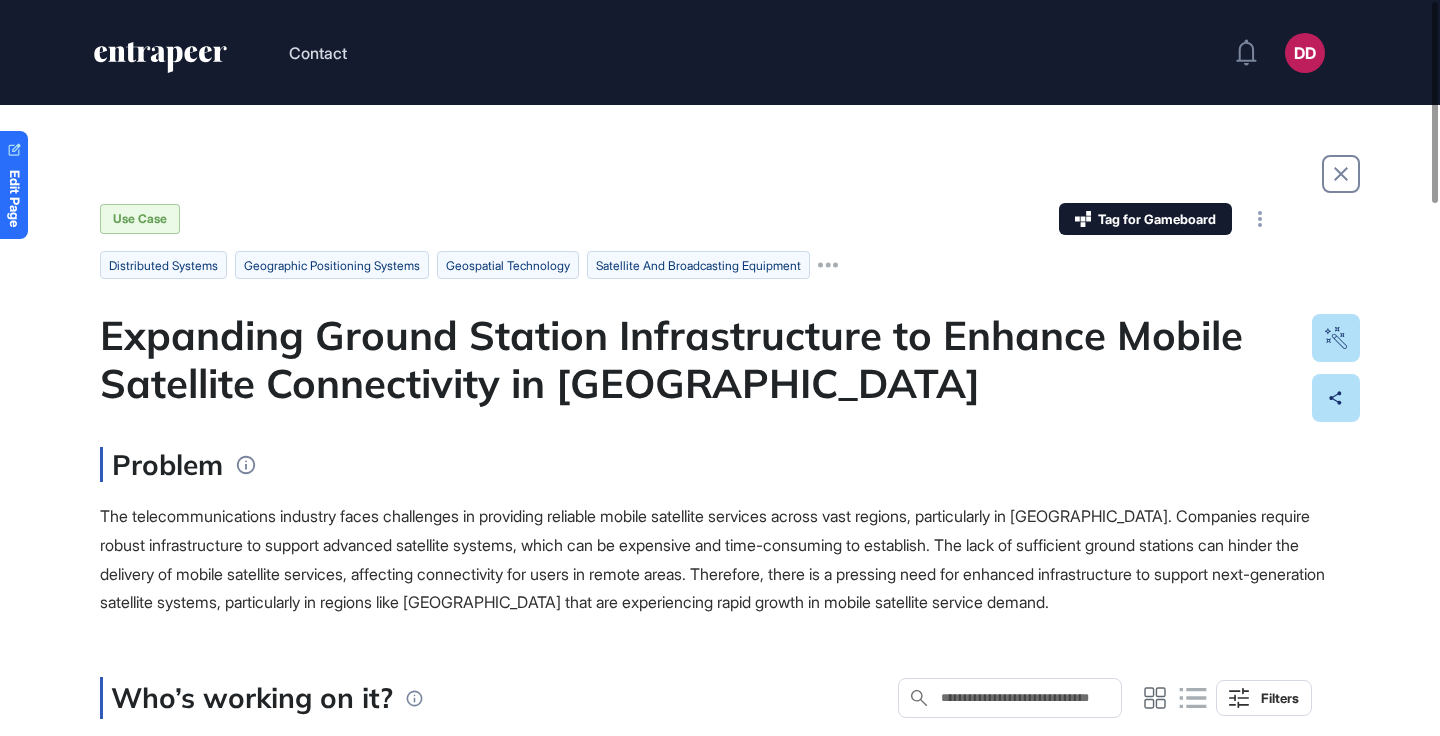 click on "Use Case Tag for Gameboard Build Partner Invest Acquire distributed systems Geographic Positioning Systems Geospatial Technology satellite and broadcasting equipment Expanding Ground Station Infrastructure to Enhance Mobile Satellite Connectivity in Asia Problem The telecommunications industry faces challenges in providing reliable mobile satellite services across vast regions, particularly in Asia. Companies require robust infrastructure to support advanced satellite systems, which can be expensive and time-consuming to establish. The lack of sufficient ground stations can hinder the delivery of mobile satellite services, affecting connectivity for users in remote areas. Therefore, there is a pressing need for enhanced infrastructure to support next-generation satellite systems, particularly in regions like Japan that are experiencing rapid growth in mobile satellite service demand. Who’s working on it? Search in Who’s working on it? Filters Solution Provider Solution What’s the Impact? Customers Title" at bounding box center [720, 1311] 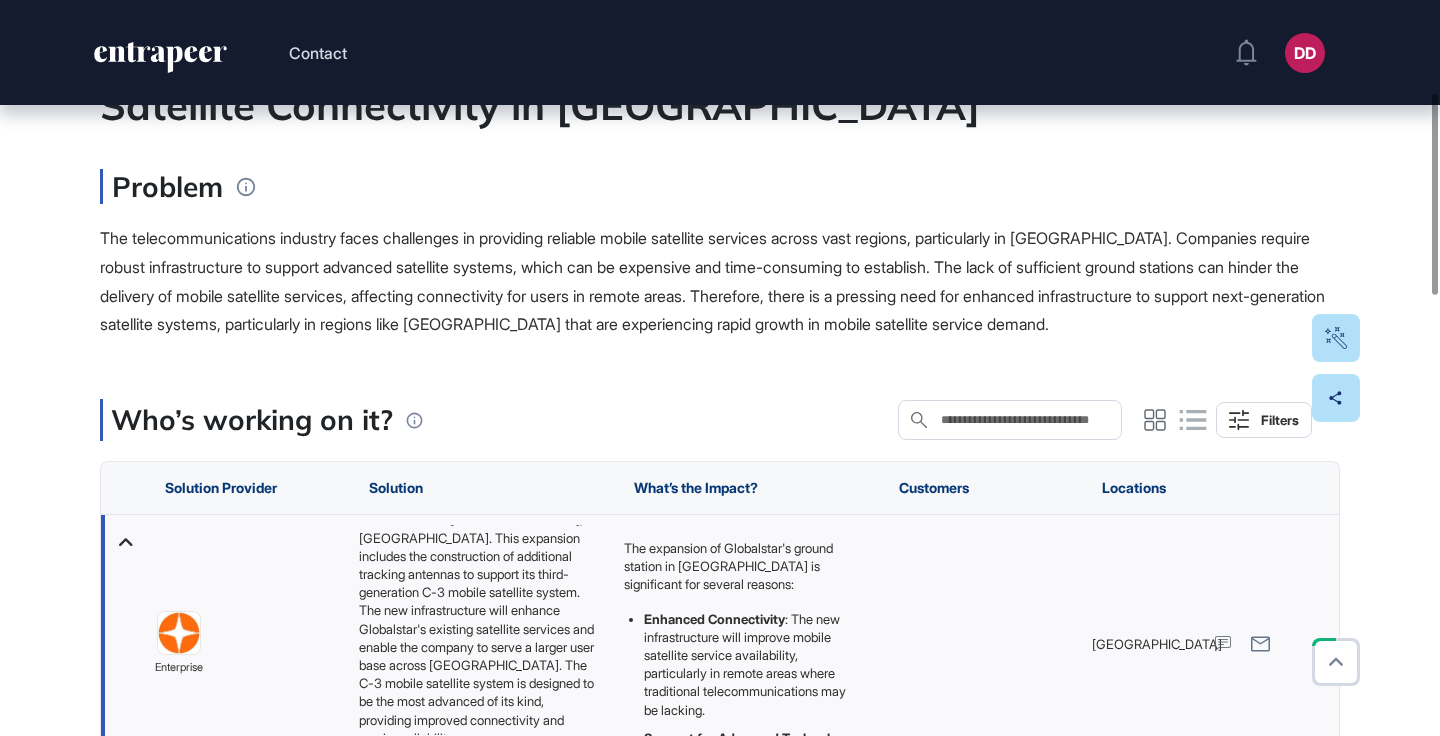 scroll, scrollTop: 383, scrollLeft: 0, axis: vertical 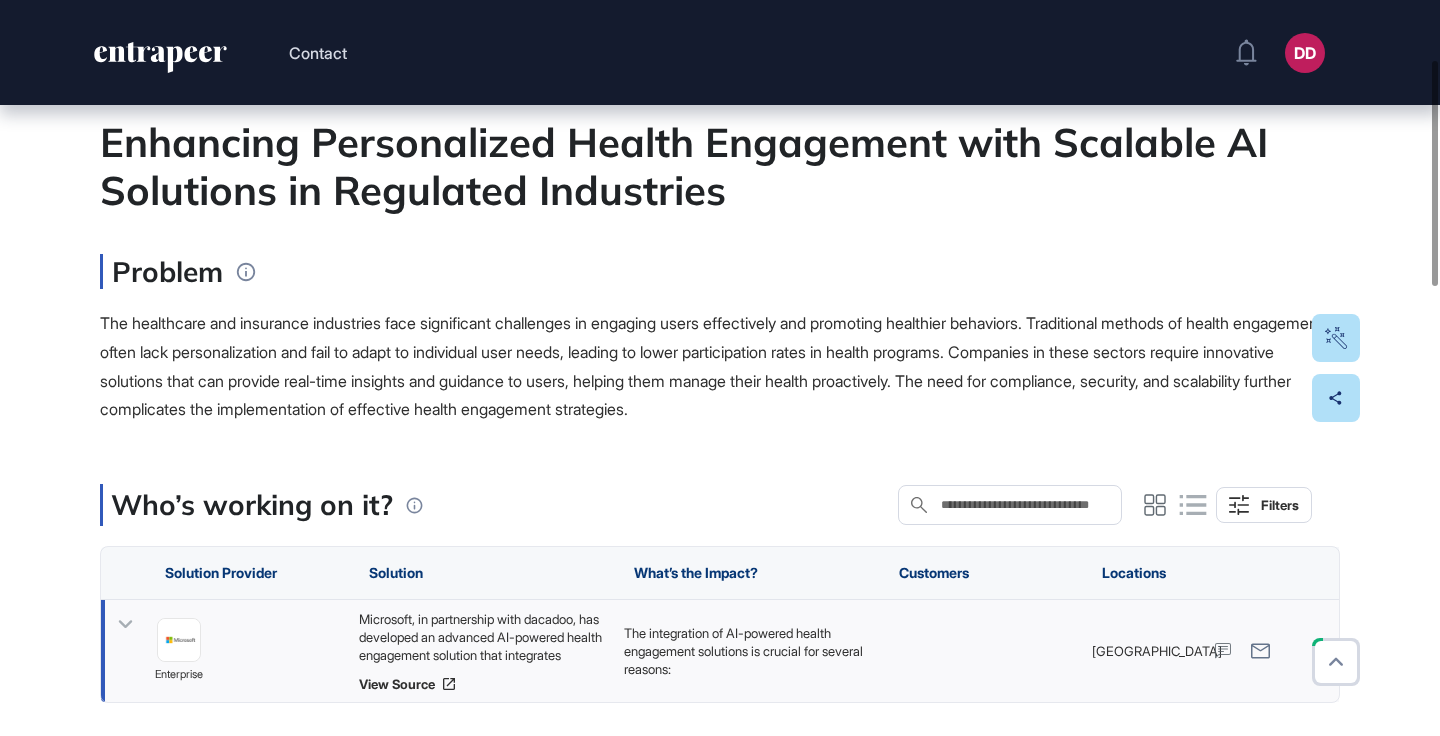 click 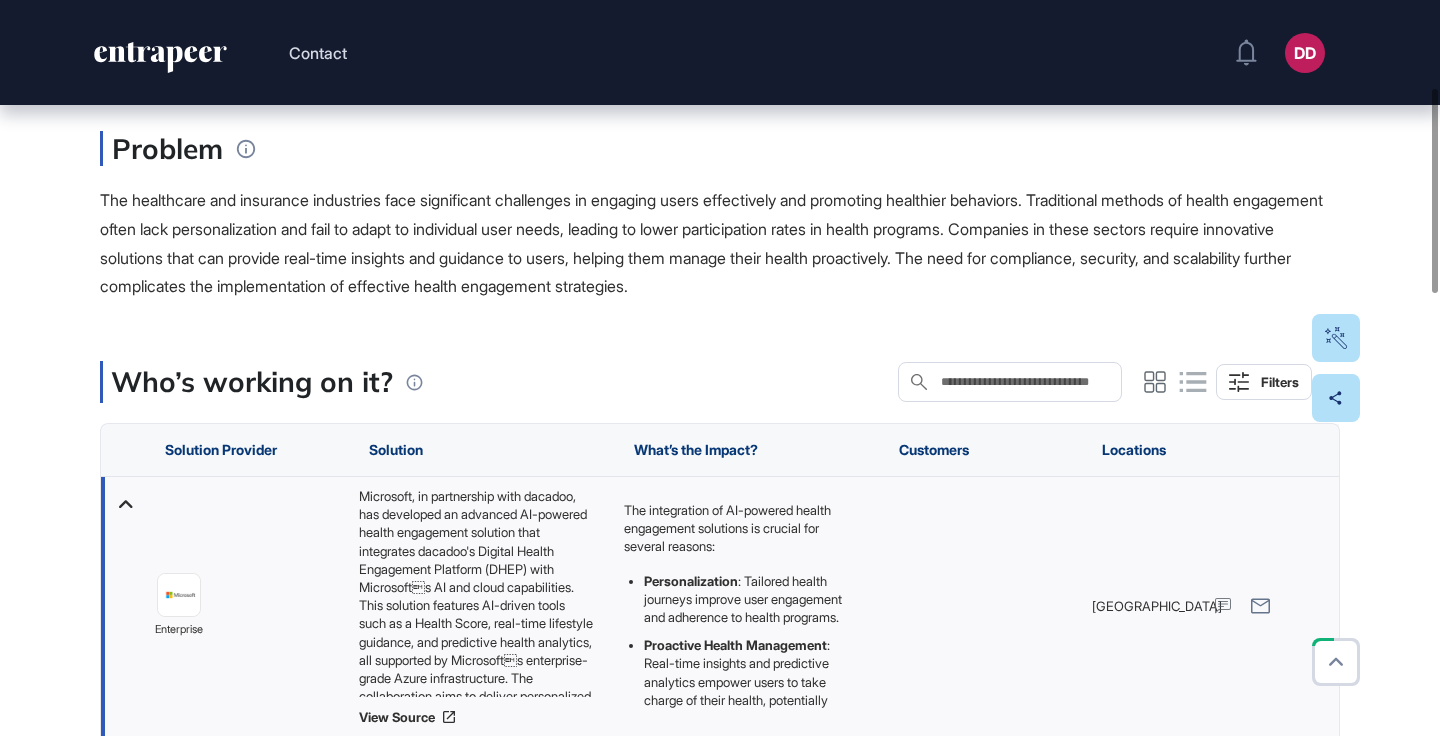 scroll, scrollTop: 318, scrollLeft: 0, axis: vertical 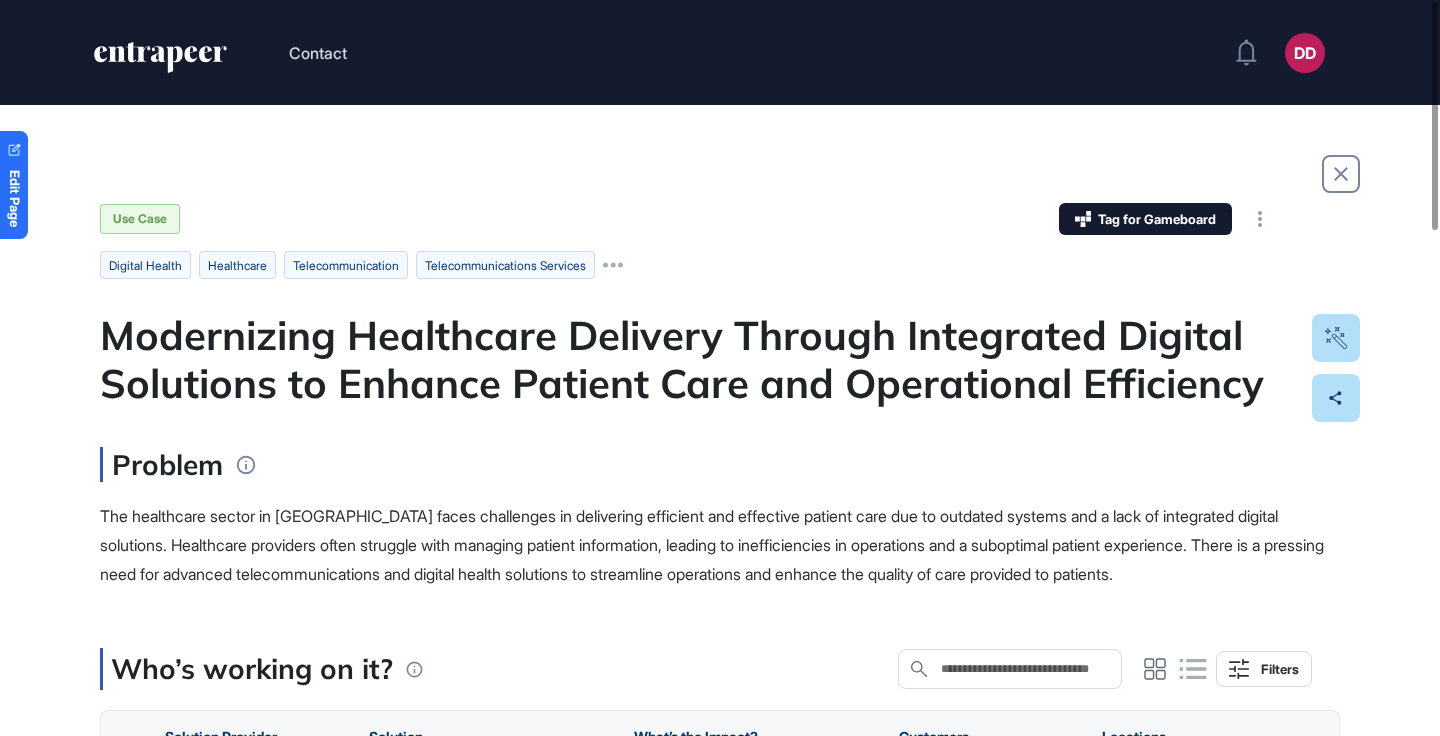 click on "Use Case Tag for Gameboard Build Partner Invest Acquire Digital Health Healthcare telecommunication telecommunications services Modernizing Healthcare Delivery Through Integrated Digital Solutions to Enhance Patient Care and Operational Efficiency Problem The healthcare sector in [GEOGRAPHIC_DATA] faces challenges in delivering efficient and effective patient care due to outdated systems and a lack of integrated digital solutions. Healthcare providers often struggle with managing patient information, leading to inefficiencies in operations and a suboptimal patient experience. There is a pressing need for advanced telecommunications and digital health solutions to streamline operations and enhance the quality of care provided to patients. Who’s working on it? Search in Who’s working on it? Filters Solution Provider Solution What’s the Impact? Customers Locations enterprise View Source Enhance Patient Care : Streamlined operations and improved access to patient information will lead to better healthcare outcomes." at bounding box center [720, 1157] 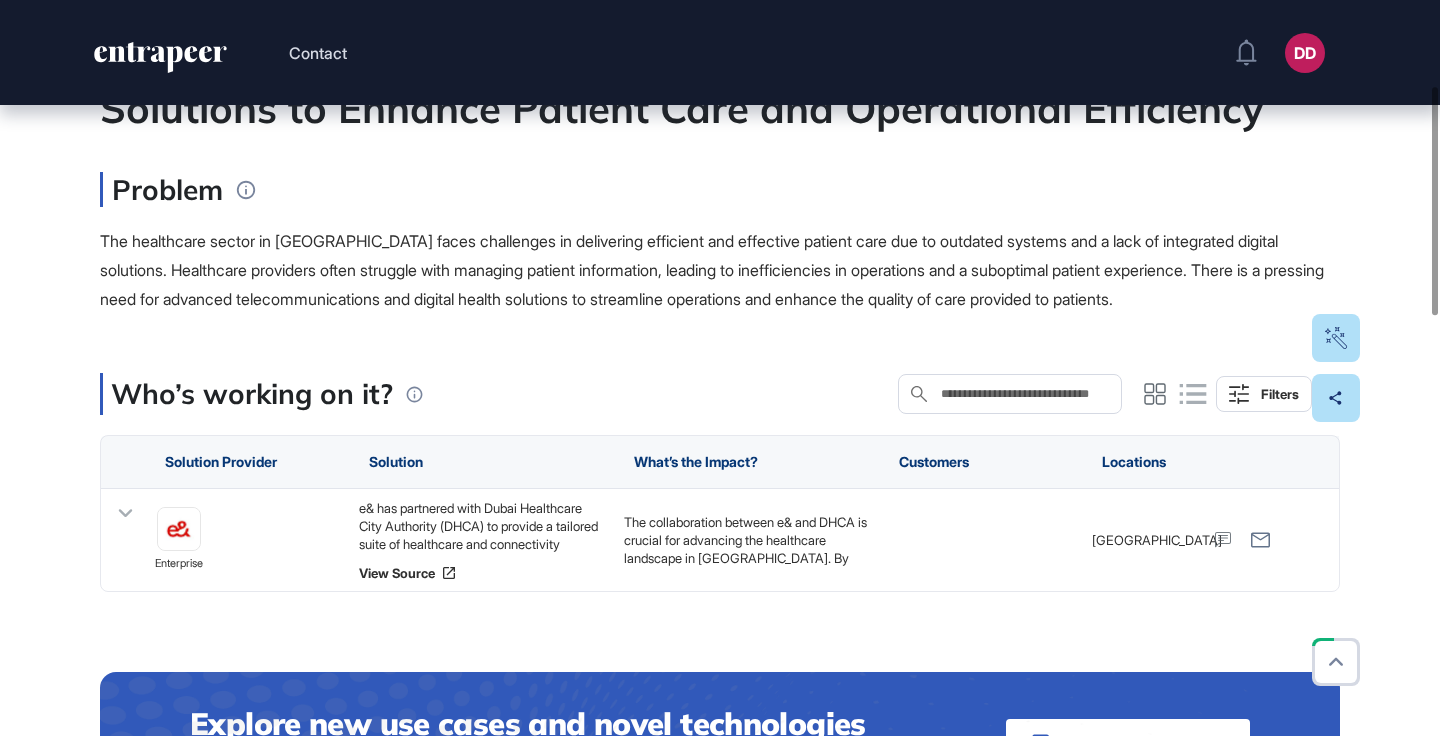 scroll, scrollTop: 276, scrollLeft: 0, axis: vertical 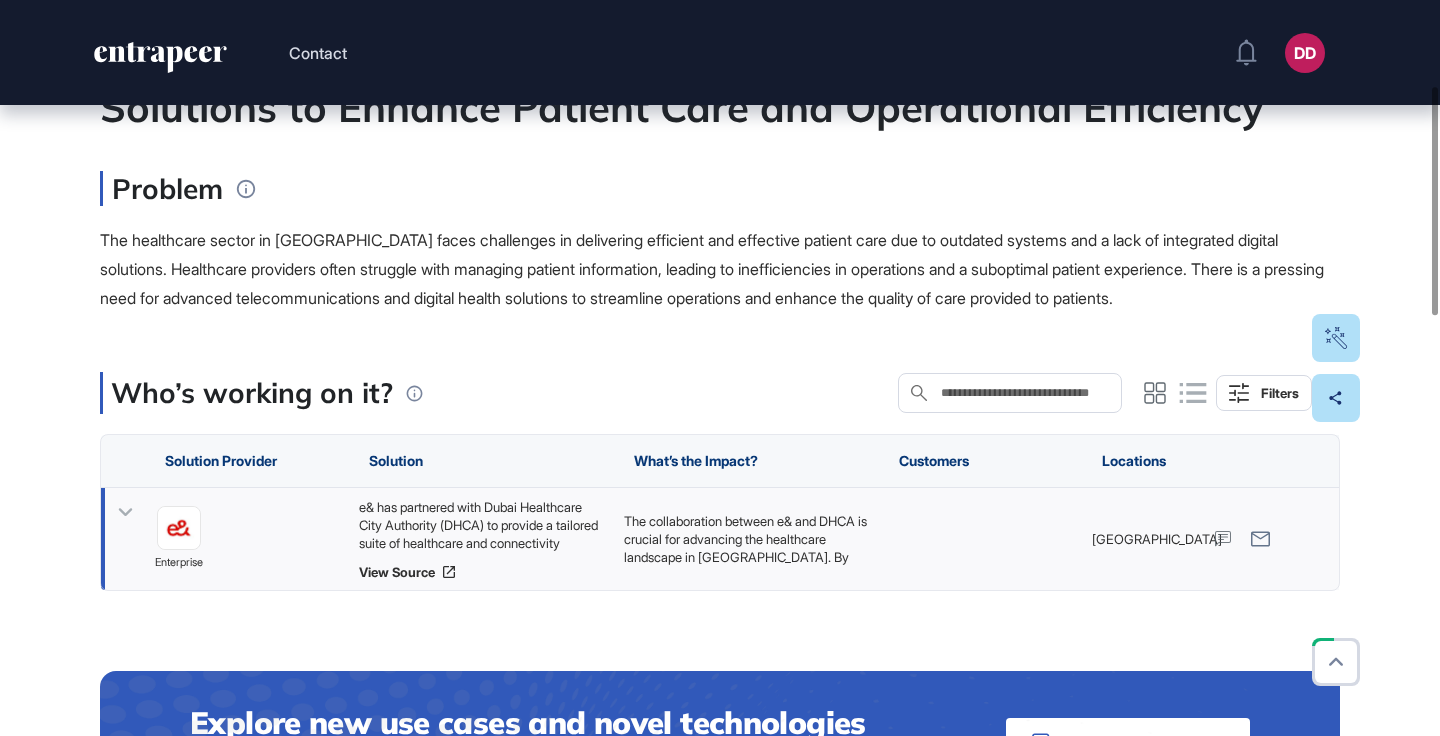 click 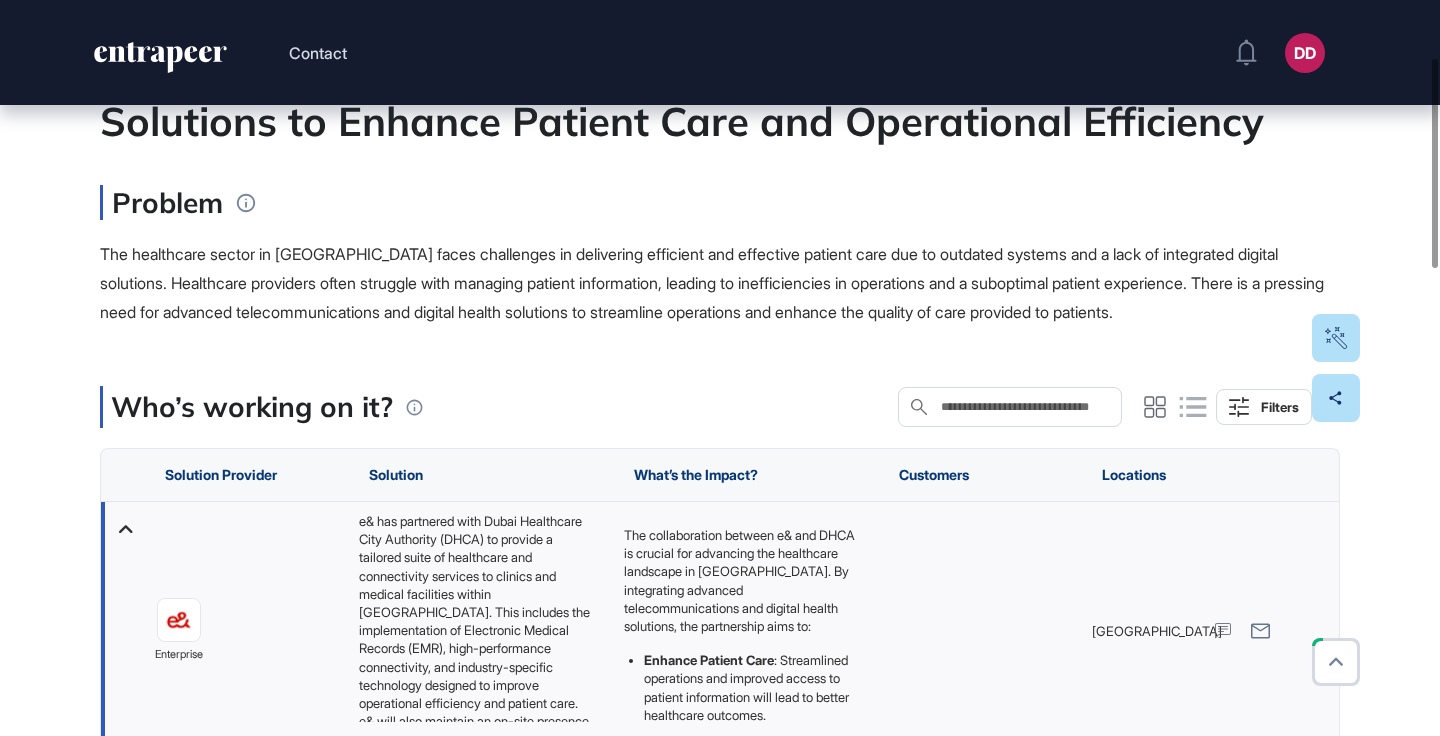 scroll, scrollTop: 264, scrollLeft: 0, axis: vertical 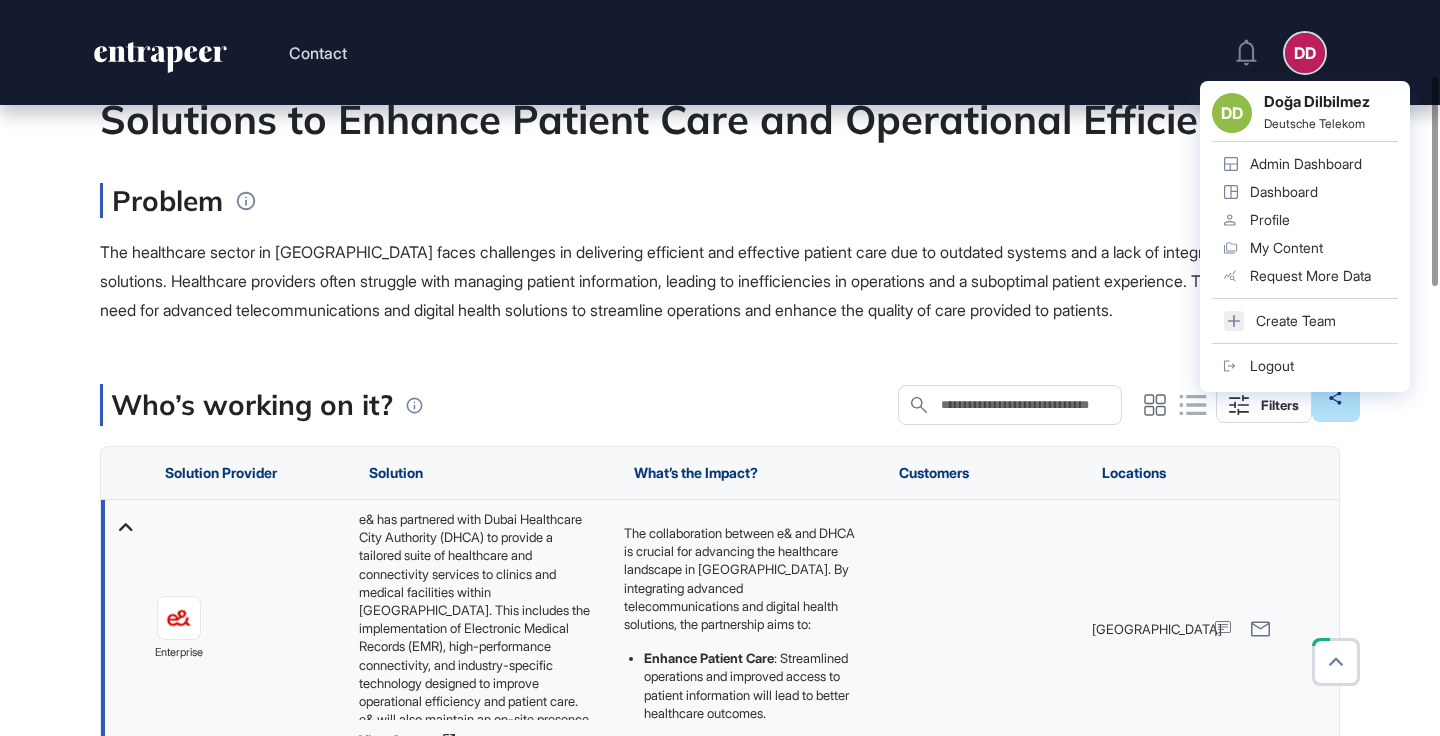 click on "The healthcare sector in [GEOGRAPHIC_DATA] faces challenges in delivering efficient and effective patient care due to outdated systems and a lack of integrated digital solutions. Healthcare providers often struggle with managing patient information, leading to inefficiencies in operations and a suboptimal patient experience. There is a pressing need for advanced telecommunications and digital health solutions to streamline operations and enhance the quality of care provided to patients." at bounding box center (712, 281) 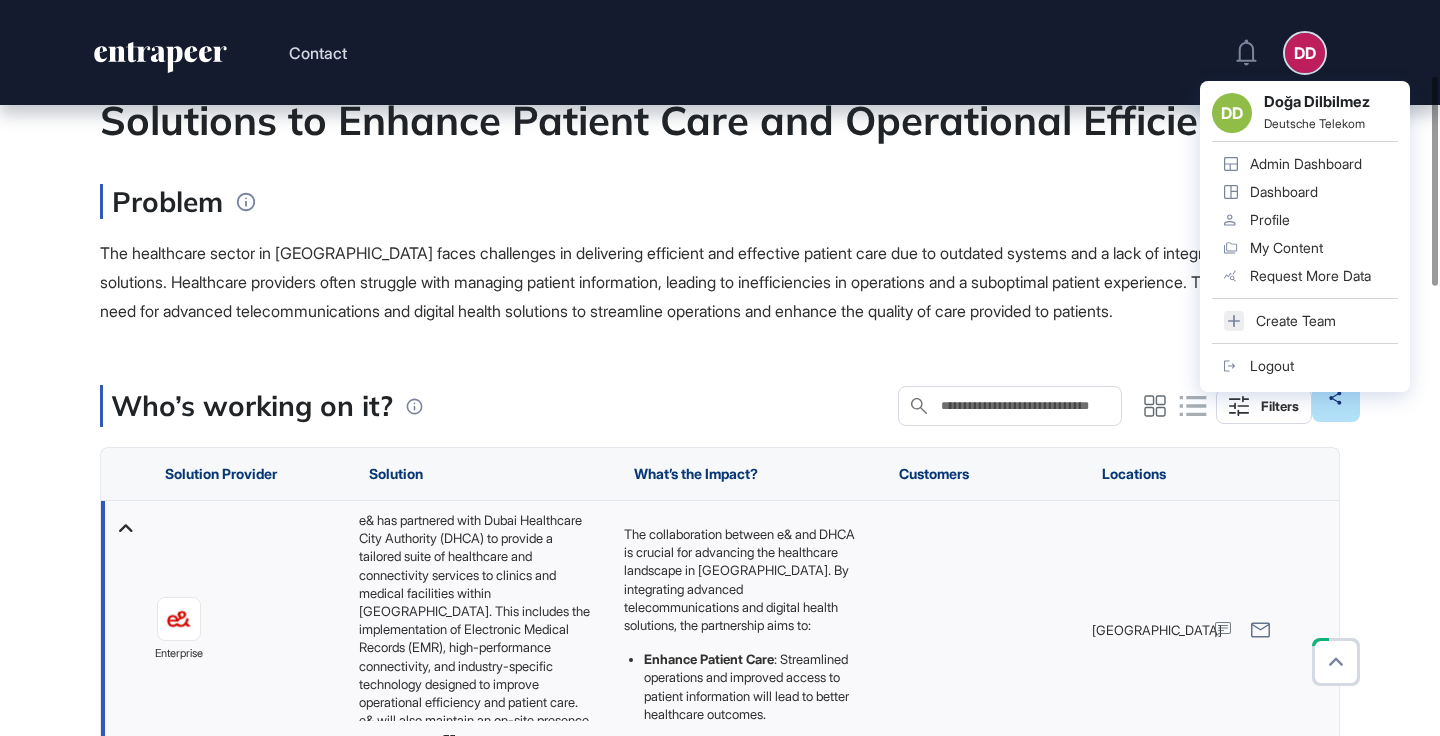 click on "The healthcare sector in Dubai faces challenges in delivering efficient and effective patient care due to outdated systems and a lack of integrated digital solutions. Healthcare providers often struggle with managing patient information, leading to inefficiencies in operations and a suboptimal patient experience. There is a pressing need for advanced telecommunications and digital health solutions to streamline operations and enhance the quality of care provided to patients." at bounding box center [712, 282] 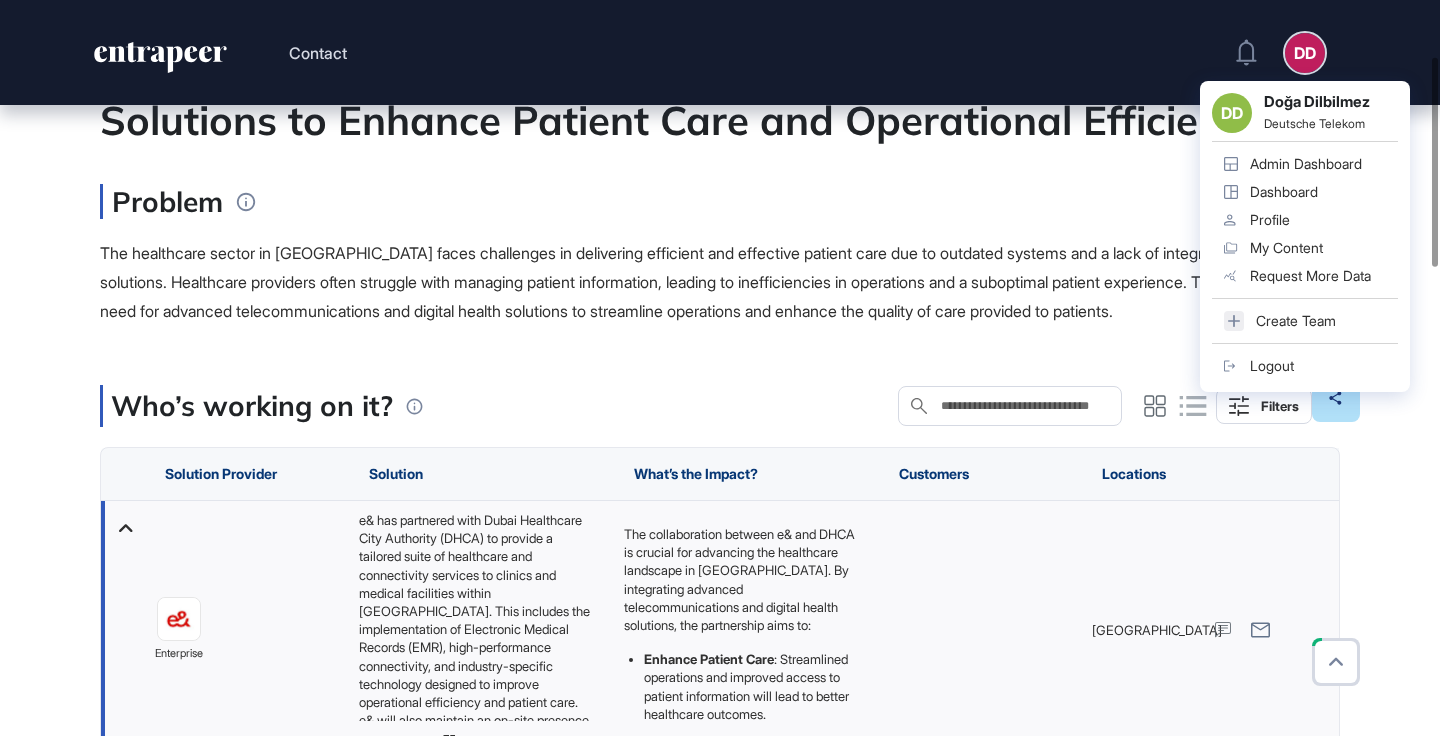 scroll, scrollTop: 0, scrollLeft: 0, axis: both 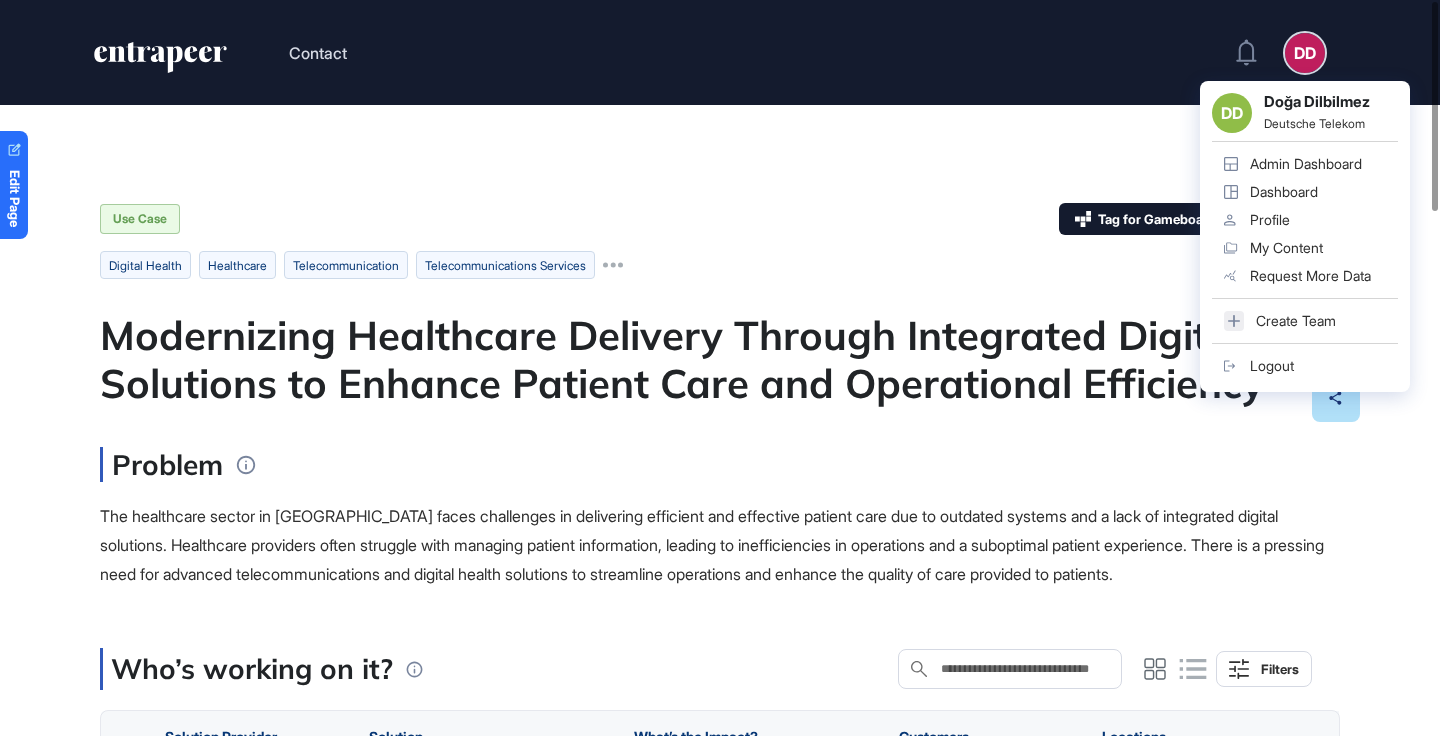 drag, startPoint x: 196, startPoint y: 347, endPoint x: 1068, endPoint y: 253, distance: 877.0519 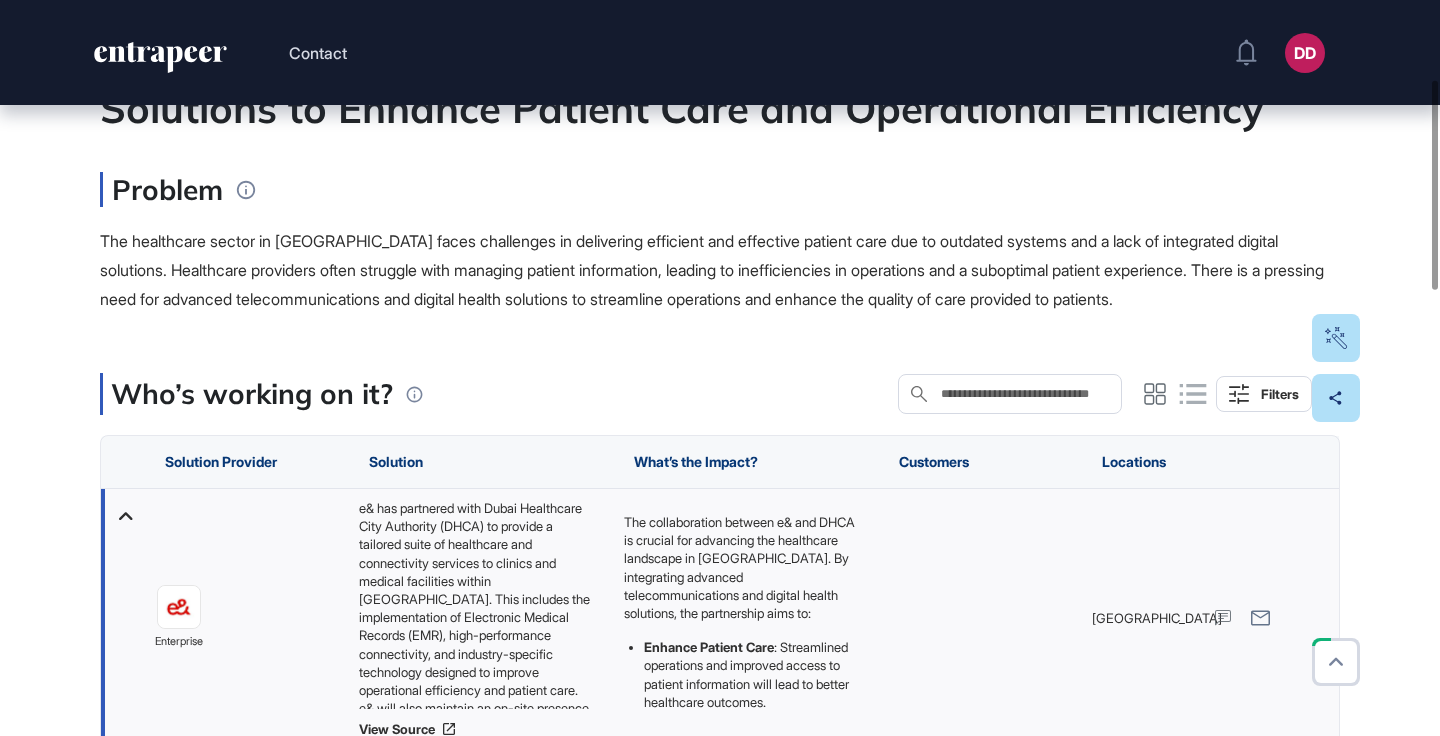 scroll, scrollTop: 283, scrollLeft: 0, axis: vertical 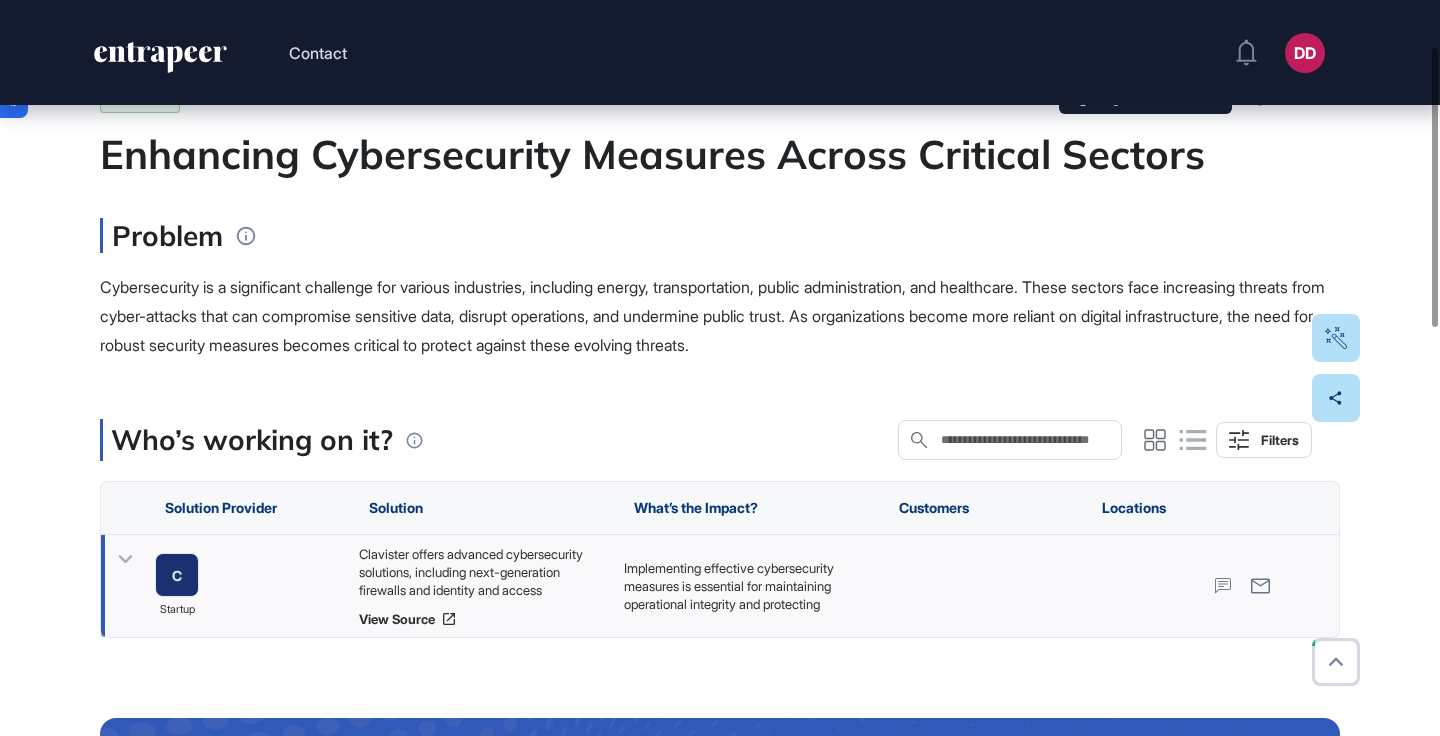 click 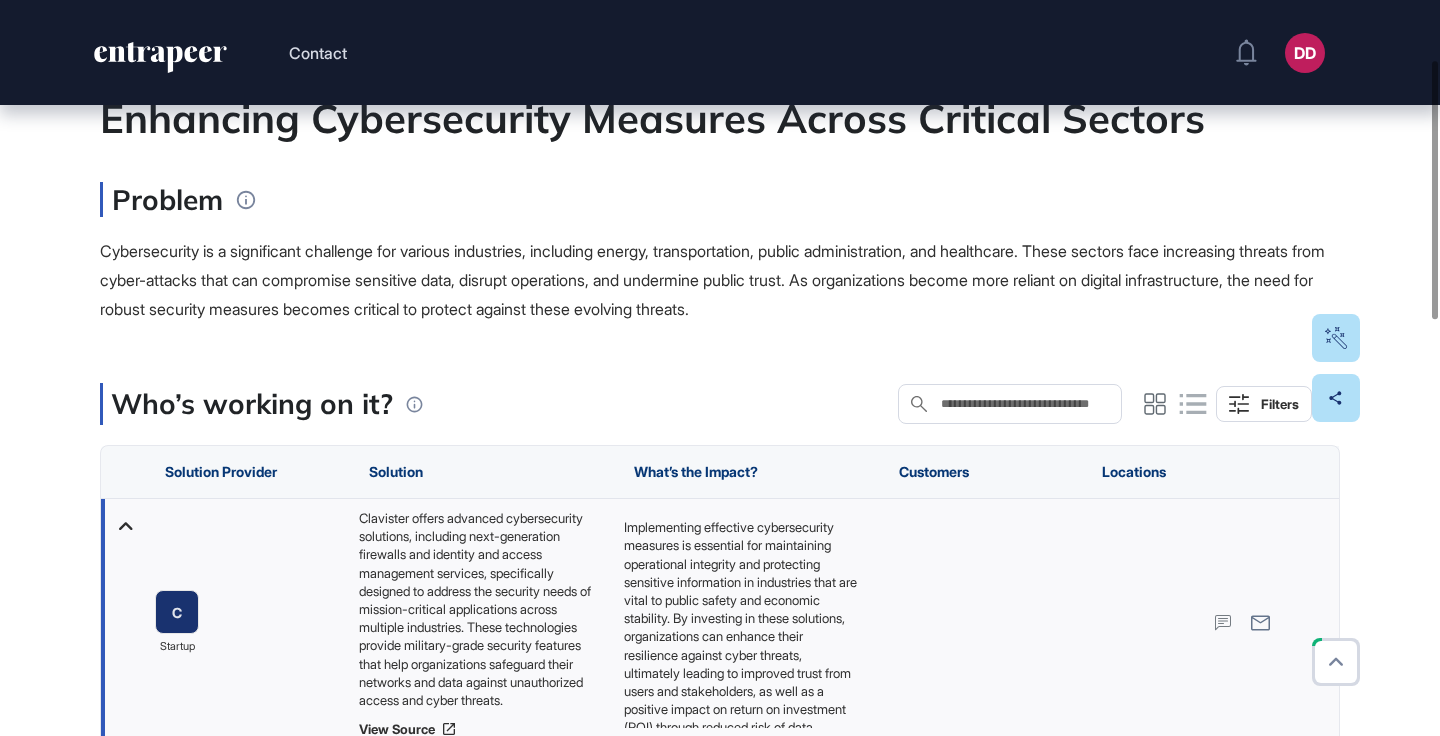 scroll, scrollTop: 226, scrollLeft: 0, axis: vertical 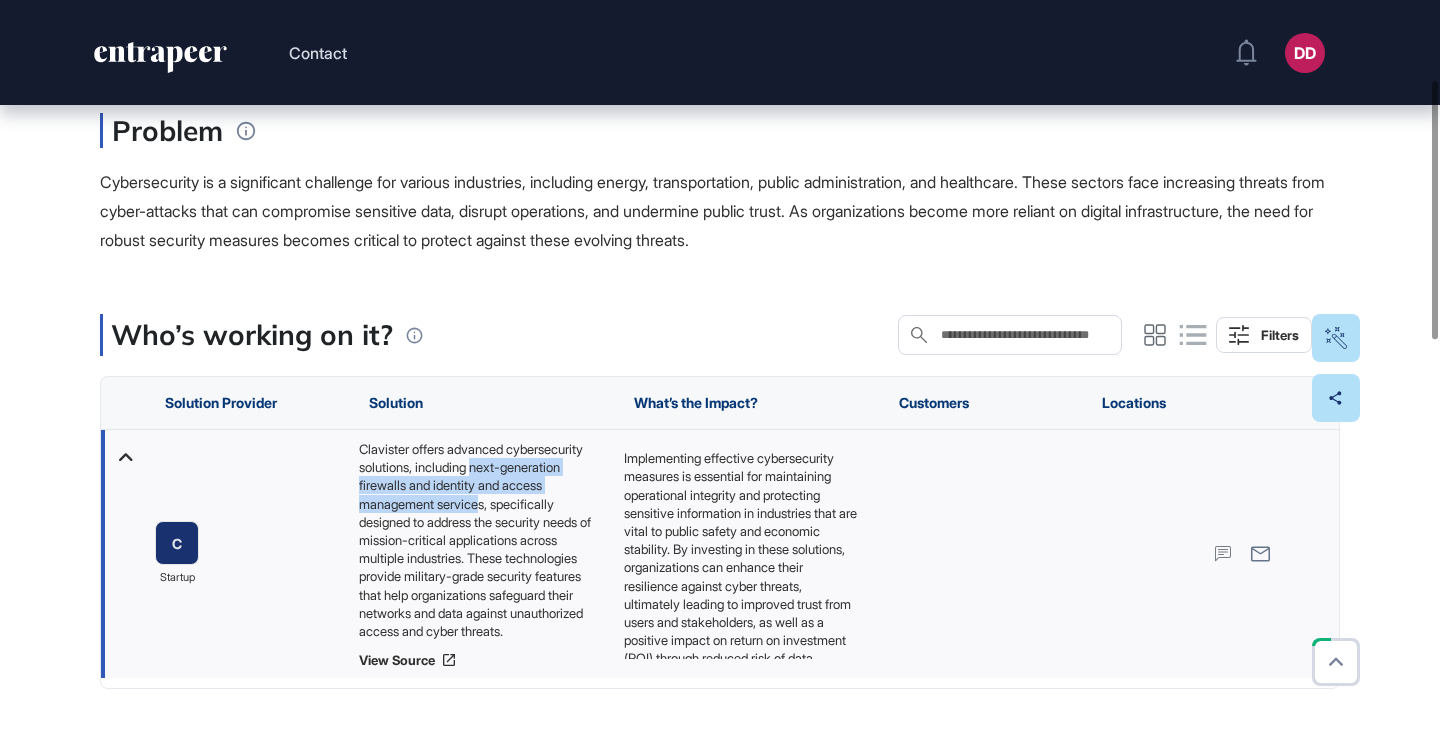 click on "Clavister offers advanced cybersecurity solutions, including next-generation firewalls and identity and access management services, specifically designed to address the security needs of mission-critical applications across multiple industries. These technologies provide military-grade security features that help organizations safeguard their networks and data against unauthorized access and cyber threats." at bounding box center [481, 540] 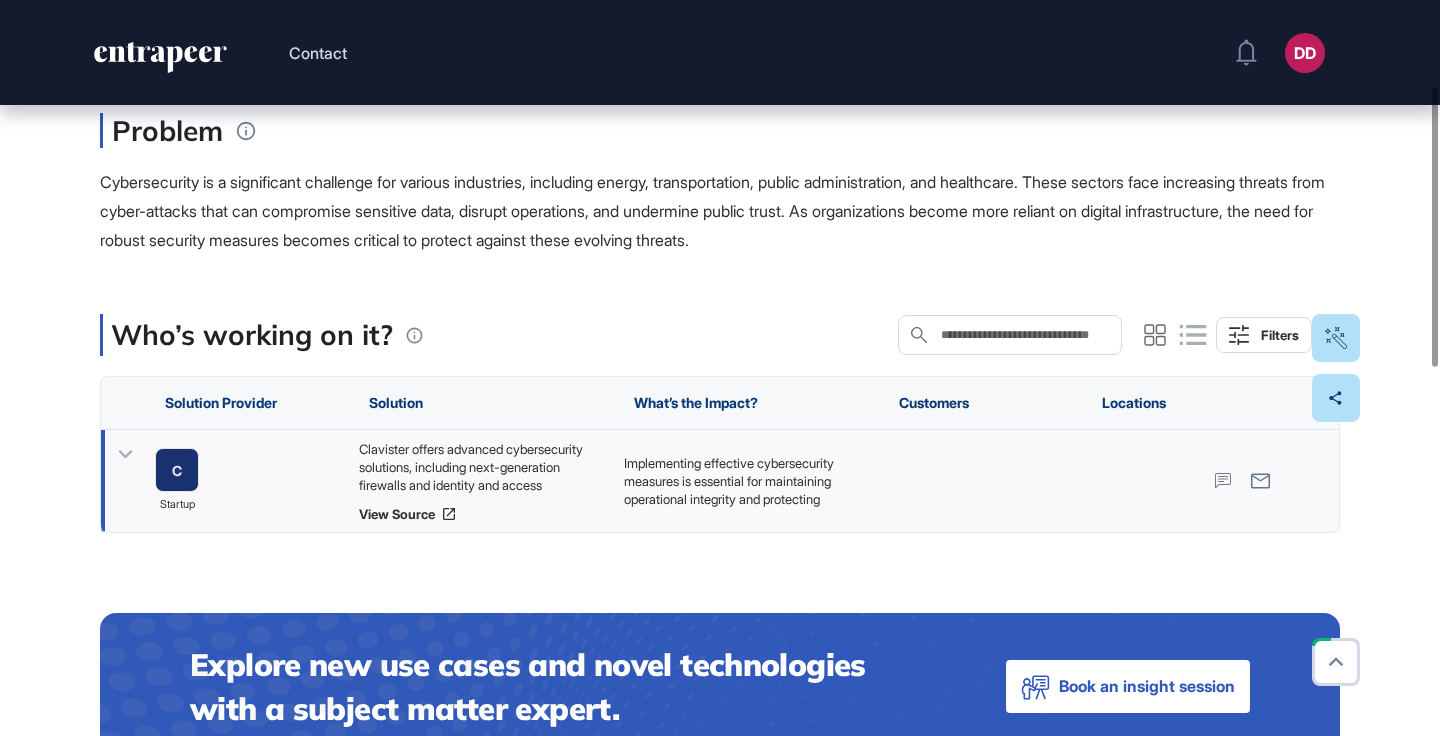click 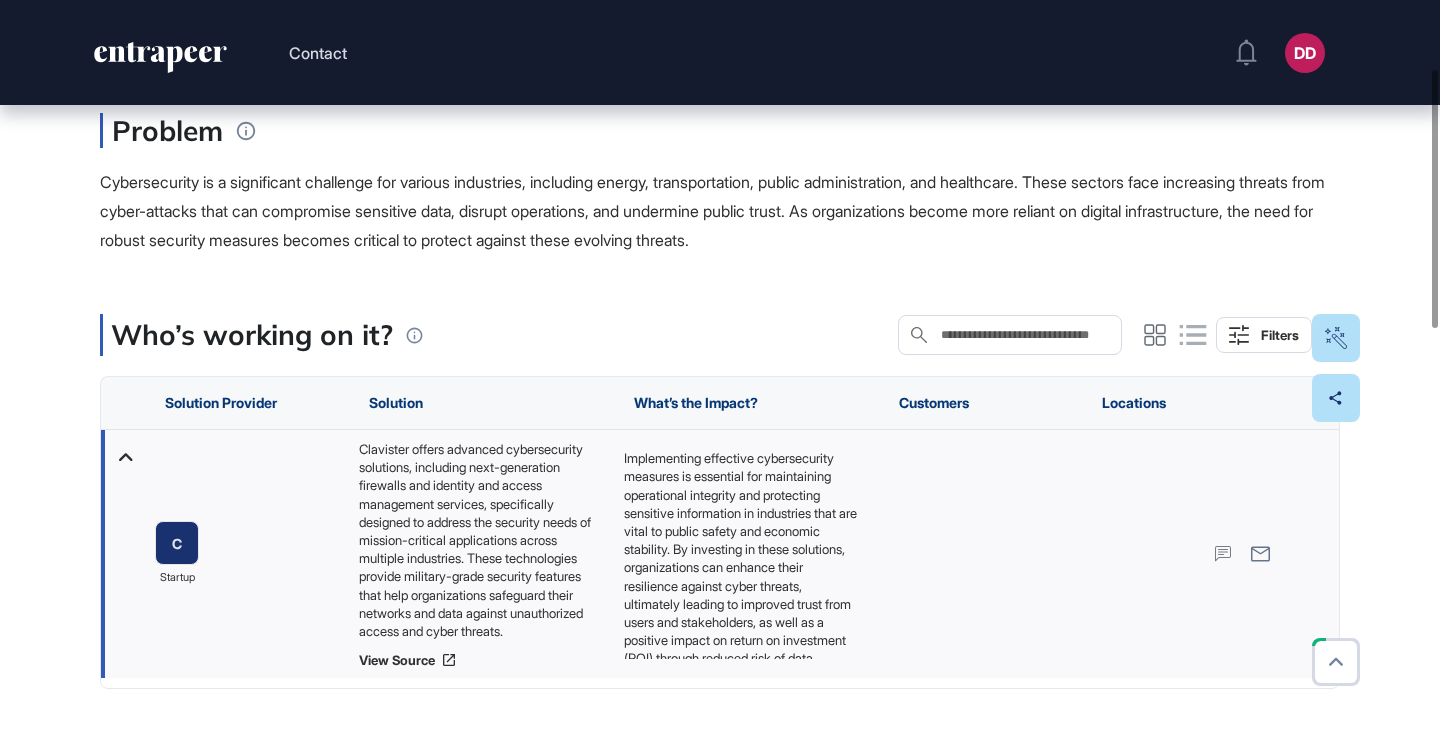 scroll, scrollTop: 0, scrollLeft: 0, axis: both 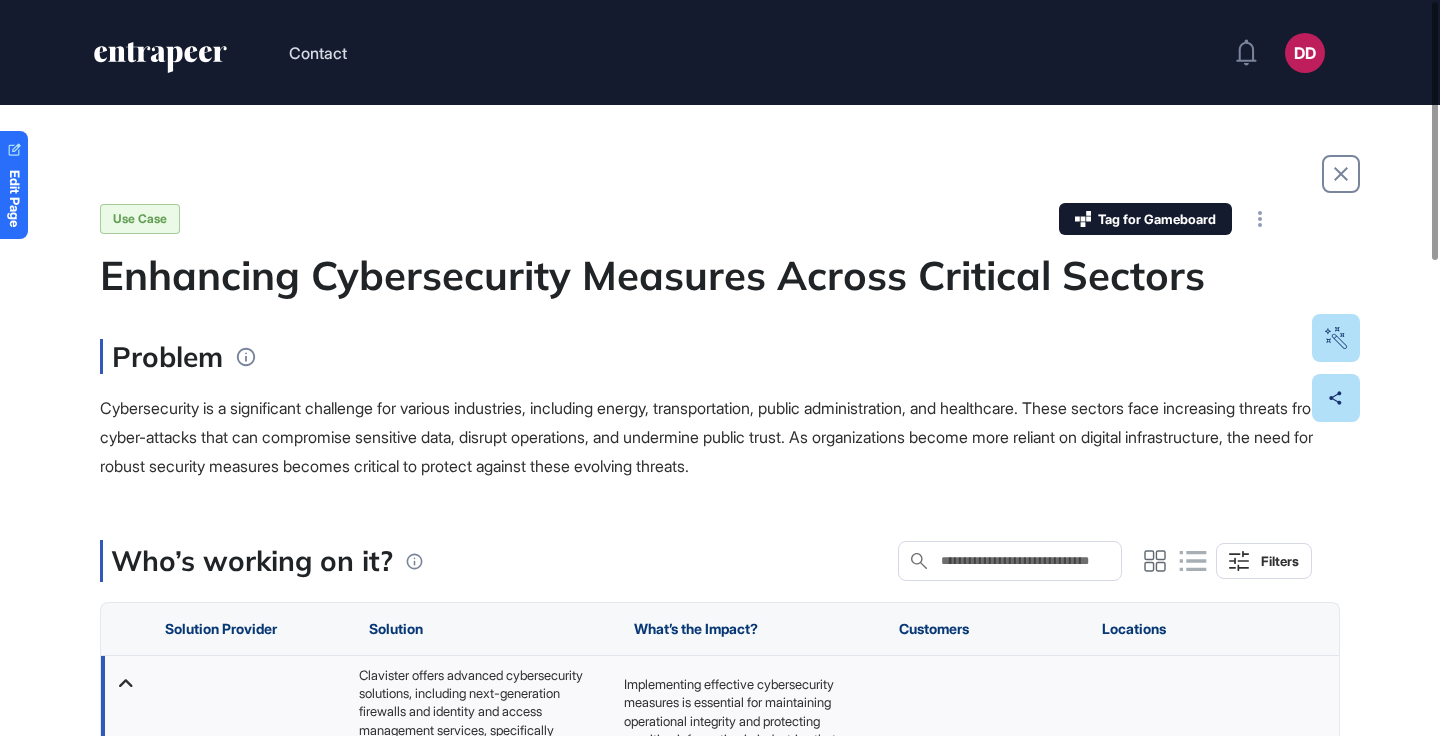 click on "Use Case Tag for Gameboard Build Partner Invest Acquire Enhancing Cybersecurity Measures Across Critical Sectors Problem Cybersecurity is a significant challenge for various industries, including energy, transportation, public administration, and healthcare. These sectors face increasing threats from cyber-attacks that can compromise sensitive data, disrupt operations, and undermine public trust. As organizations become more reliant on digital infrastructure, the need for robust security measures becomes critical to protect against these evolving threats. Who’s working on it? Search in Who’s working on it? Filters Solution Provider Solution What’s the Impact? Customers Locations C startup View Source Explore new use cases and novel technologies with a subject matter expert. Book an insight session Related Research Title Startup Suggestion List 2272 Problems 2273 Solutions See more SEB Group Companies 361 Problems 361 Solutions See more How Do Banks Engage with Startups? 2051 Problems 2317 Solutions 2053" at bounding box center [720, 1016] 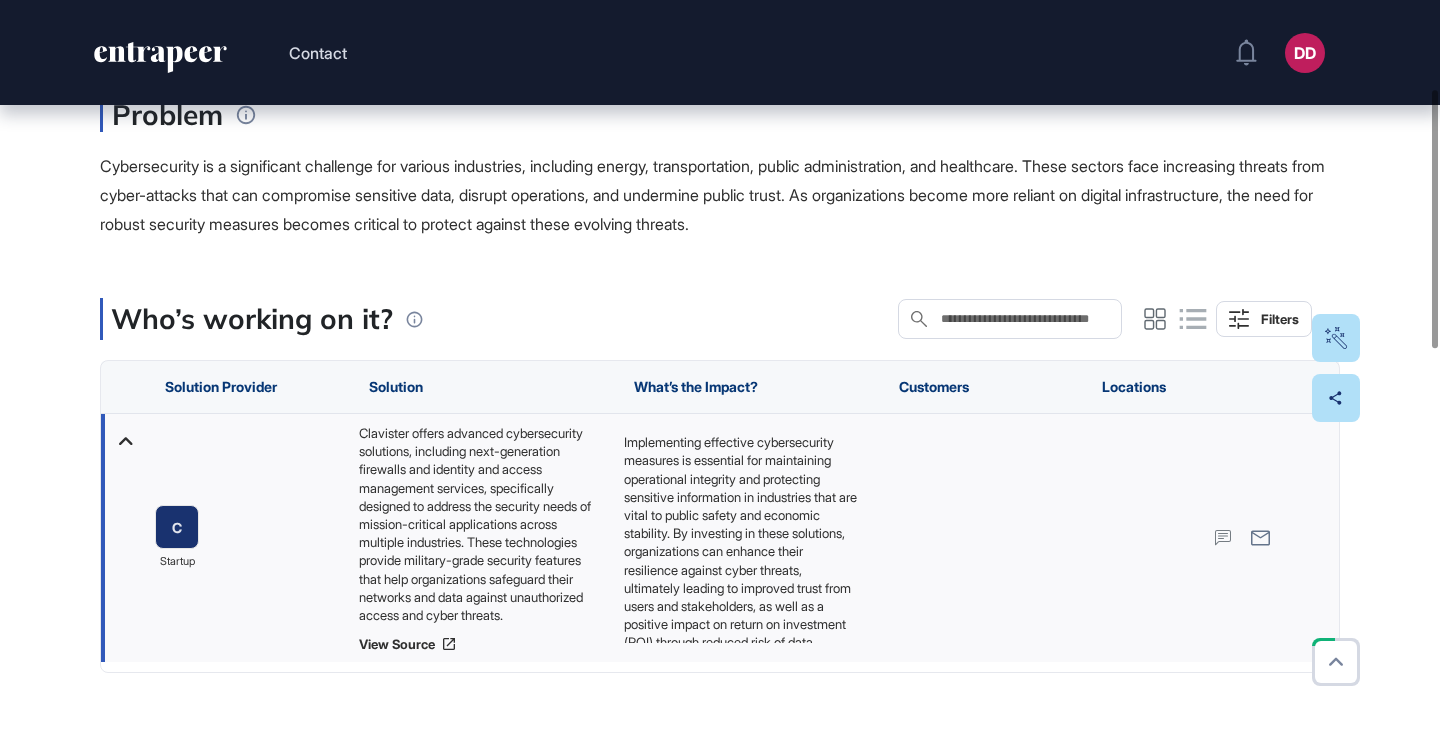scroll, scrollTop: 257, scrollLeft: 0, axis: vertical 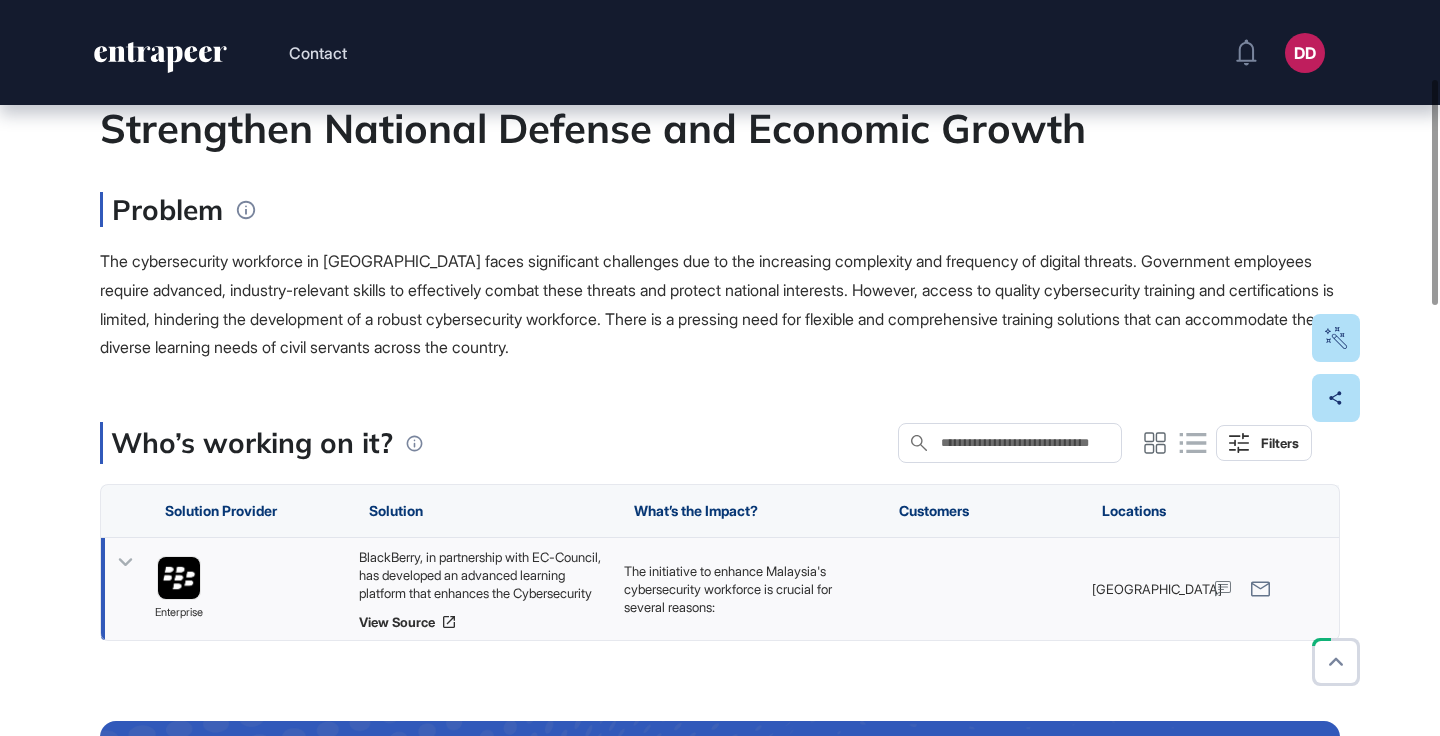 click 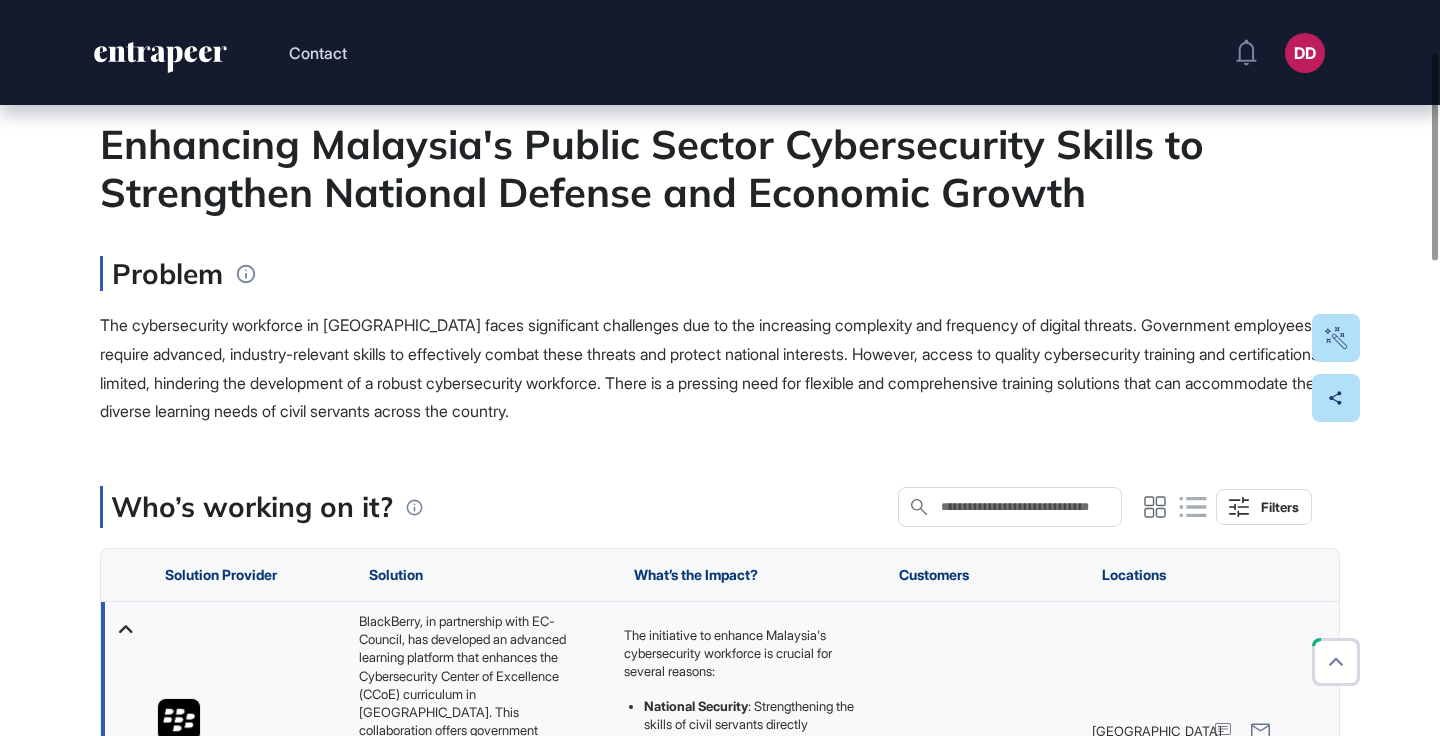 scroll, scrollTop: 183, scrollLeft: 0, axis: vertical 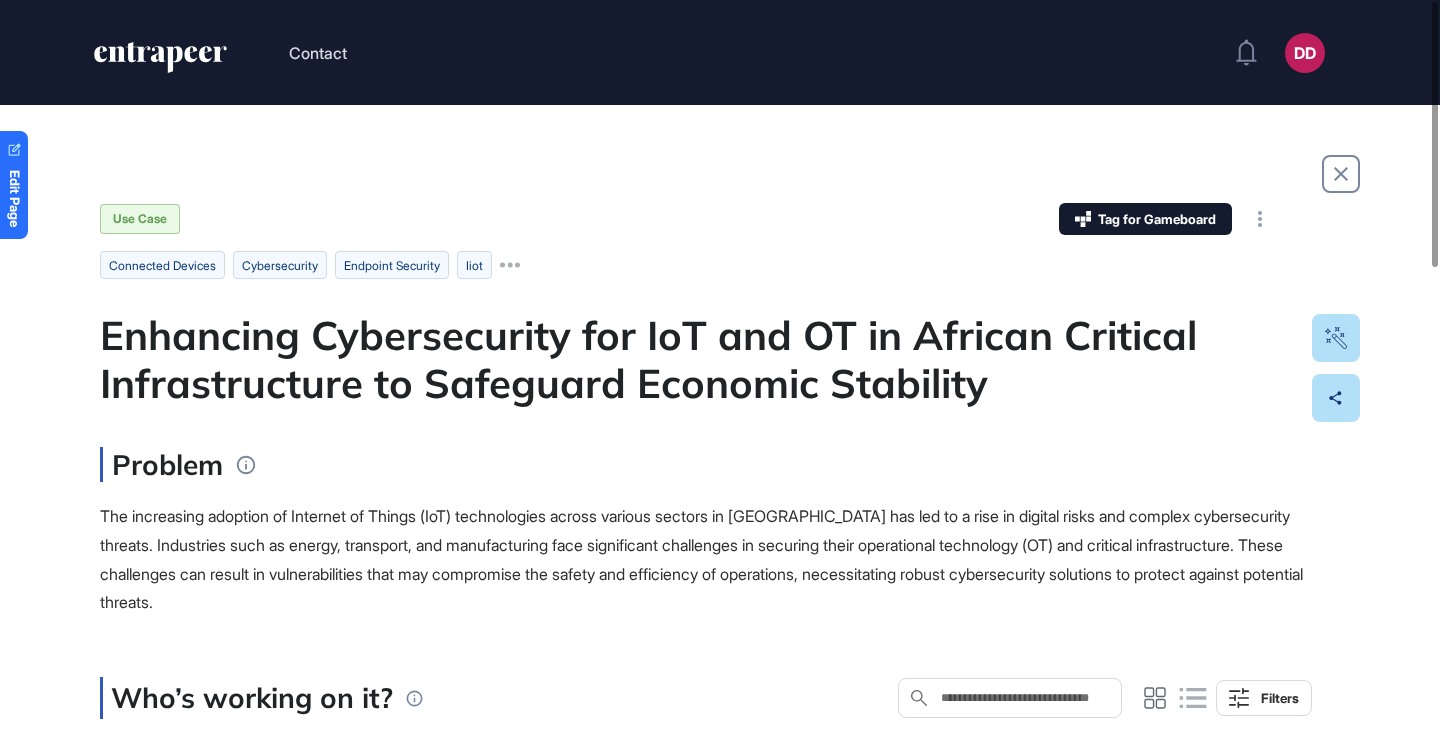 click on "Use Case Tag for Gameboard Build Partner Invest Acquire connected devices cybersecurity endpoint security iiot Enhancing Cybersecurity for IoT and OT in African Critical Infrastructure to Safeguard Economic Stability Problem The increasing adoption of Internet of Things (IoT) technologies across various sectors in Africa has led to a rise in digital risks and complex cybersecurity threats. Industries such as energy, transport, and manufacturing face significant challenges in securing their operational technology (OT) and critical infrastructure. These challenges can result in vulnerabilities that may compromise the safety and efficiency of operations, necessitating robust cybersecurity solutions to protect against potential threats. Who’s working on it? Search in Who’s working on it? Filters Solution Provider Solution What’s the Impact? Customers Locations startup View Source United Arab Emirates Explore new use cases and novel technologies with a subject matter expert. Book an insight session Title" at bounding box center (720, 990) 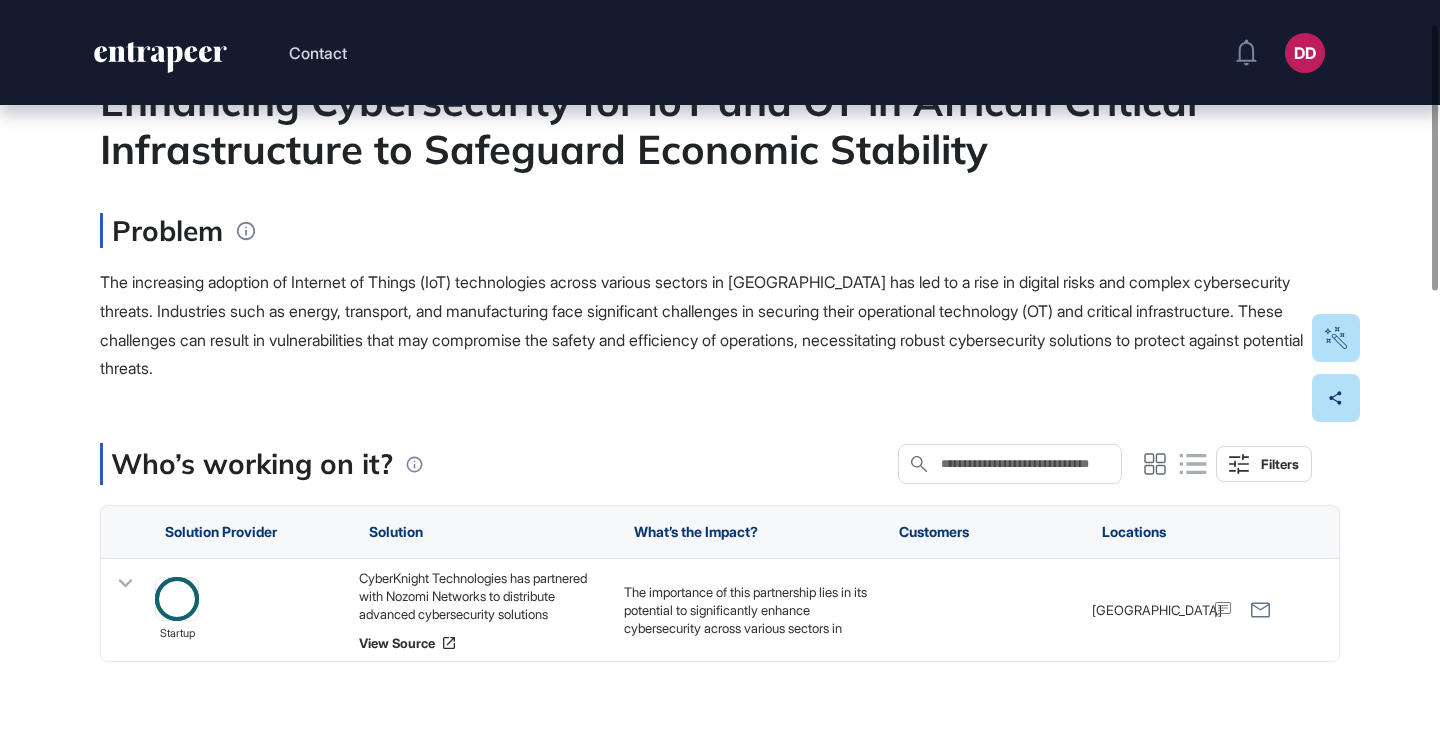 scroll, scrollTop: 246, scrollLeft: 0, axis: vertical 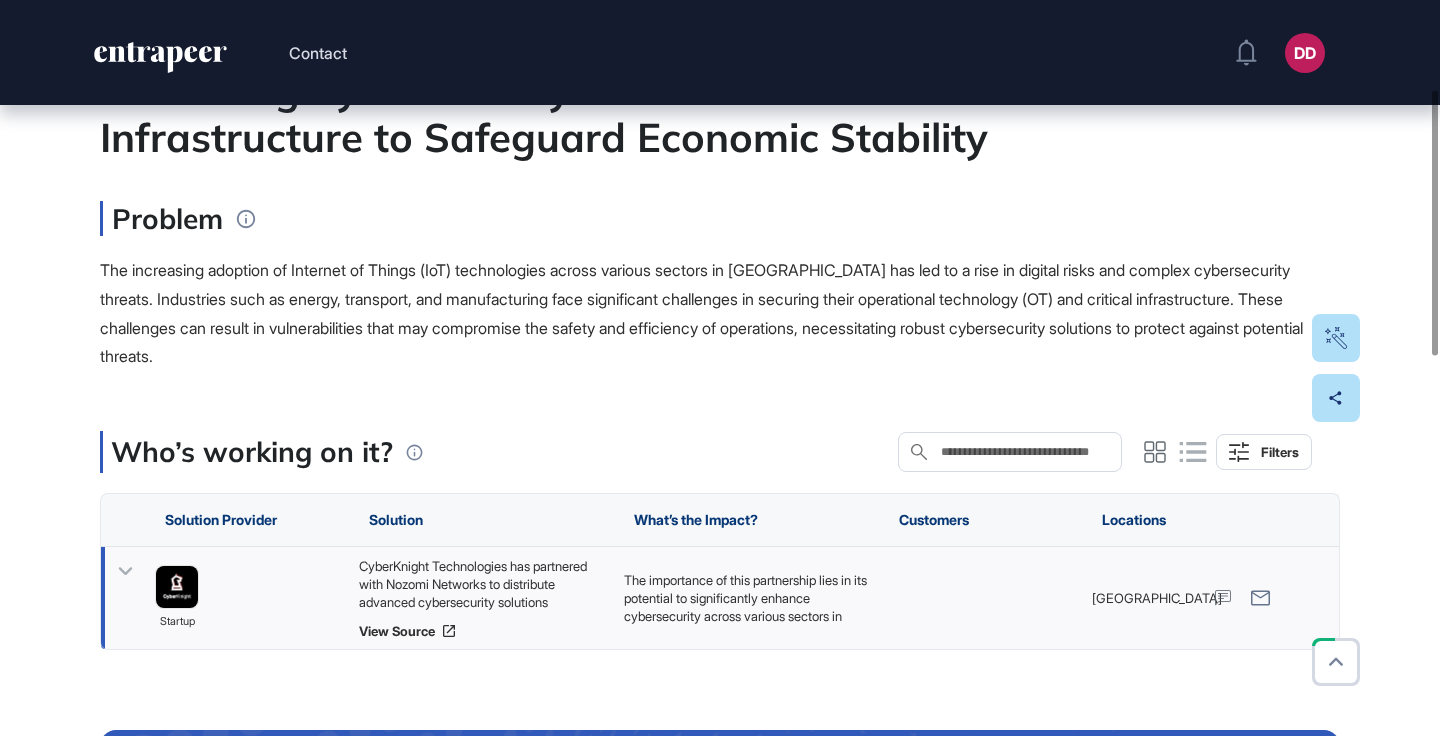 click 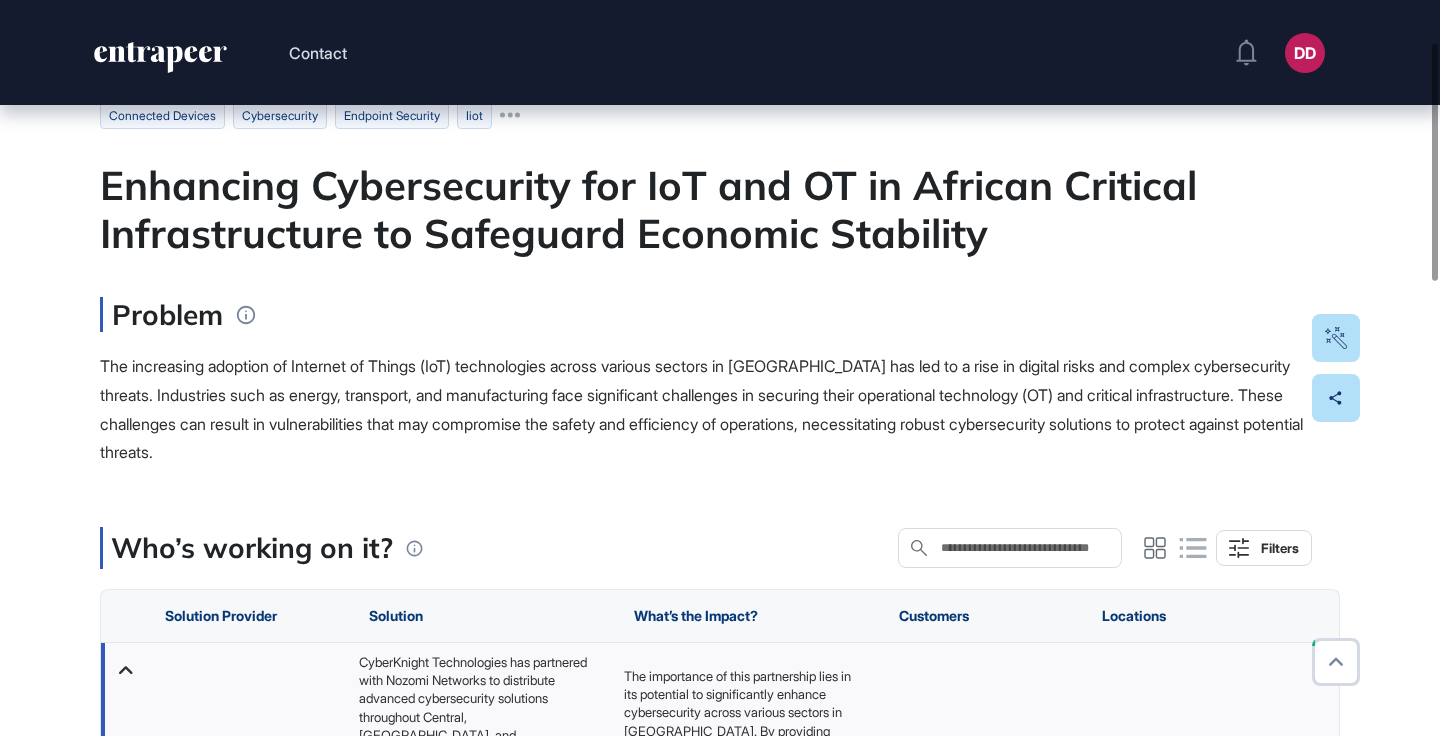 scroll, scrollTop: 127, scrollLeft: 0, axis: vertical 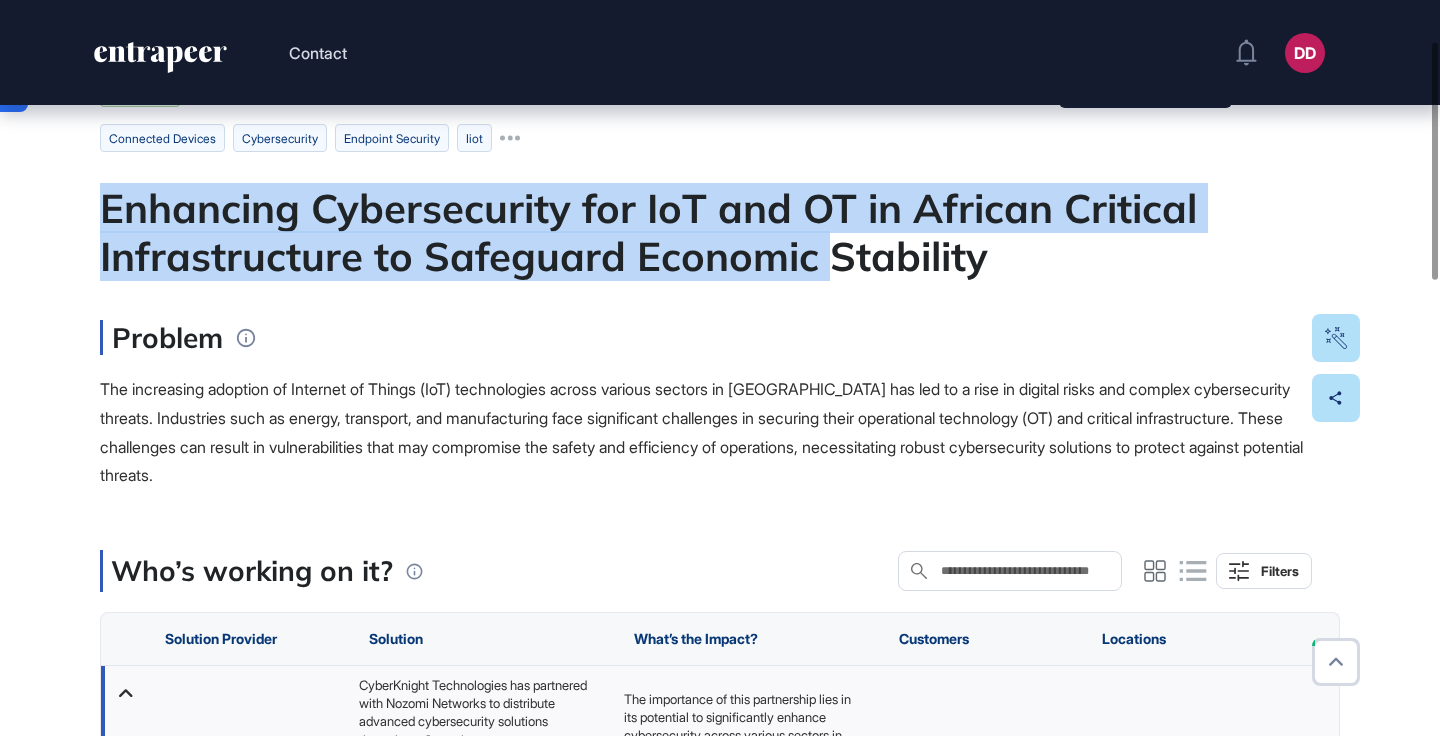 drag, startPoint x: 93, startPoint y: 212, endPoint x: 833, endPoint y: 253, distance: 741.13495 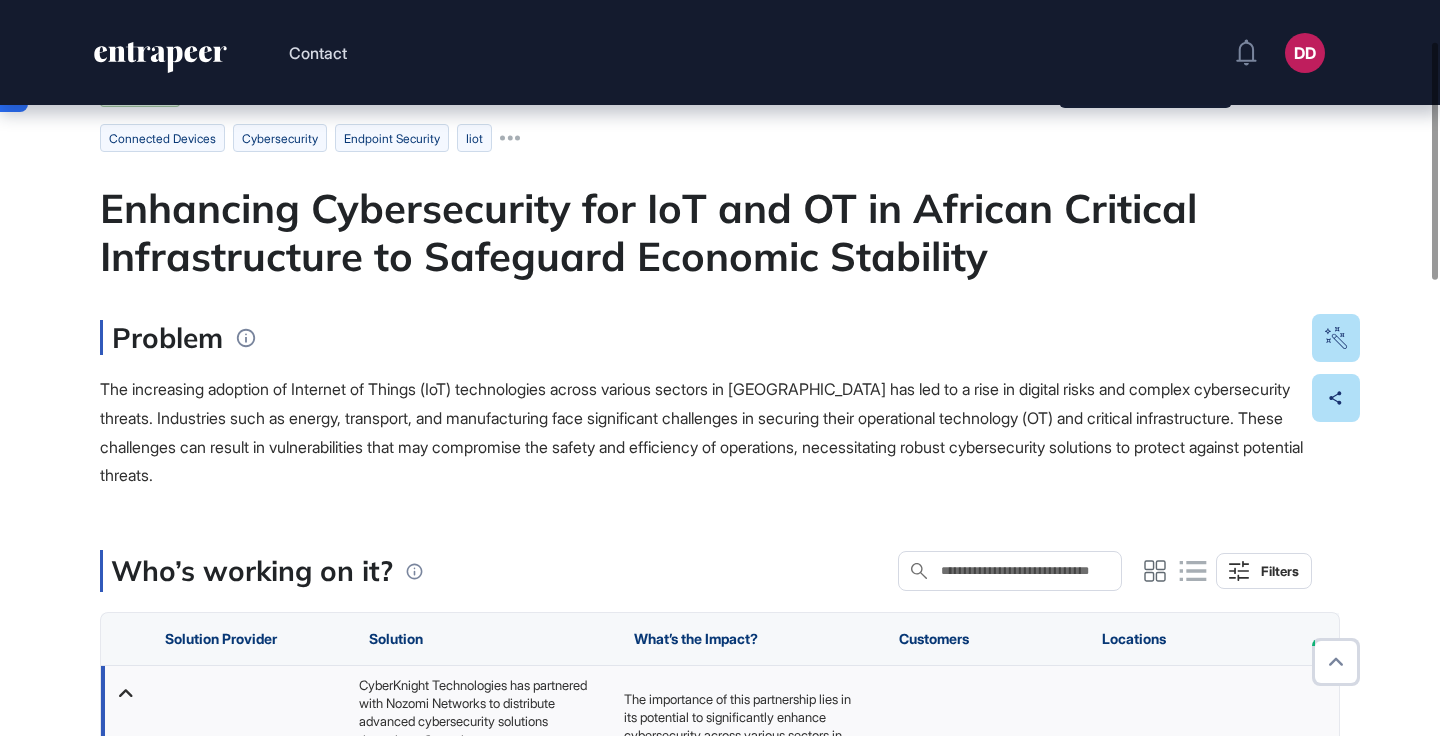click on "Enhancing Cybersecurity for IoT and OT in African Critical Infrastructure to Safeguard Economic Stability" at bounding box center [720, 232] 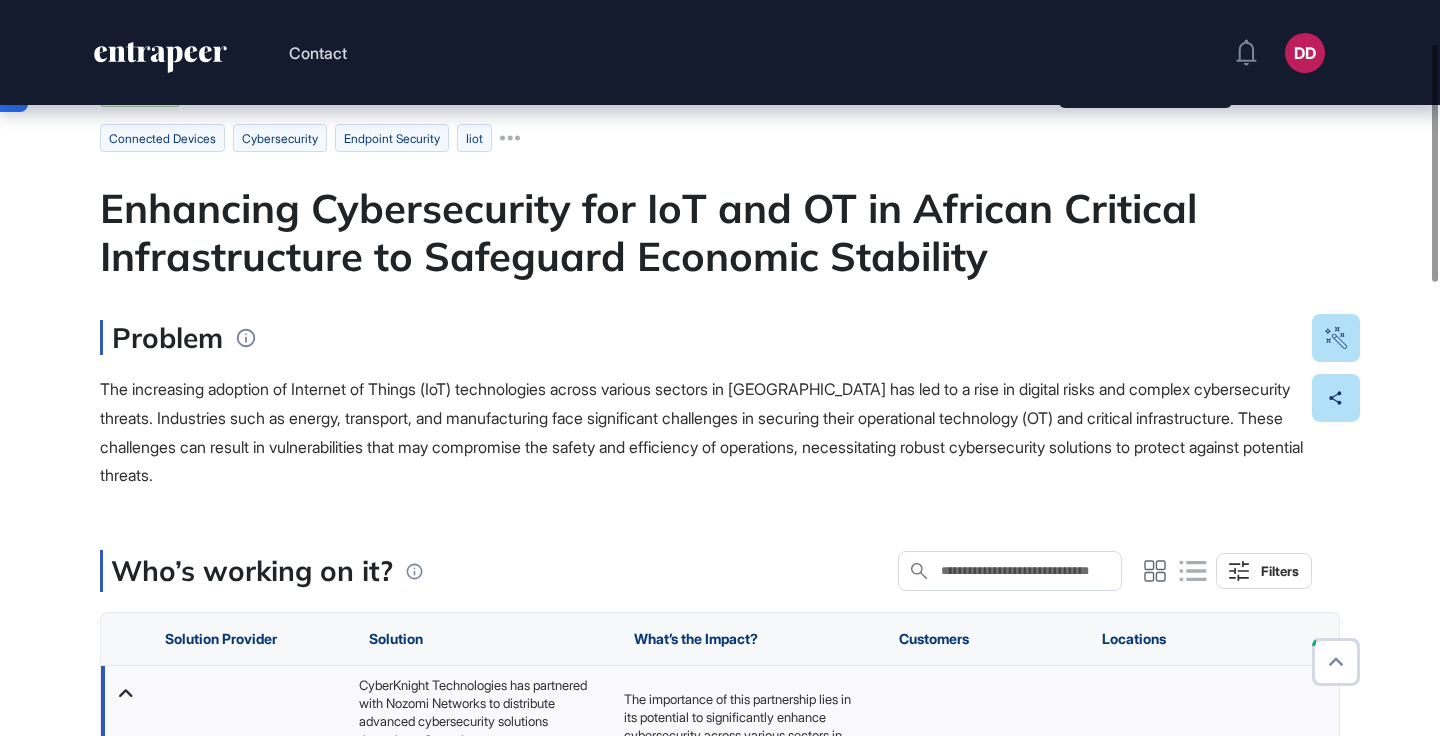scroll, scrollTop: 166, scrollLeft: 0, axis: vertical 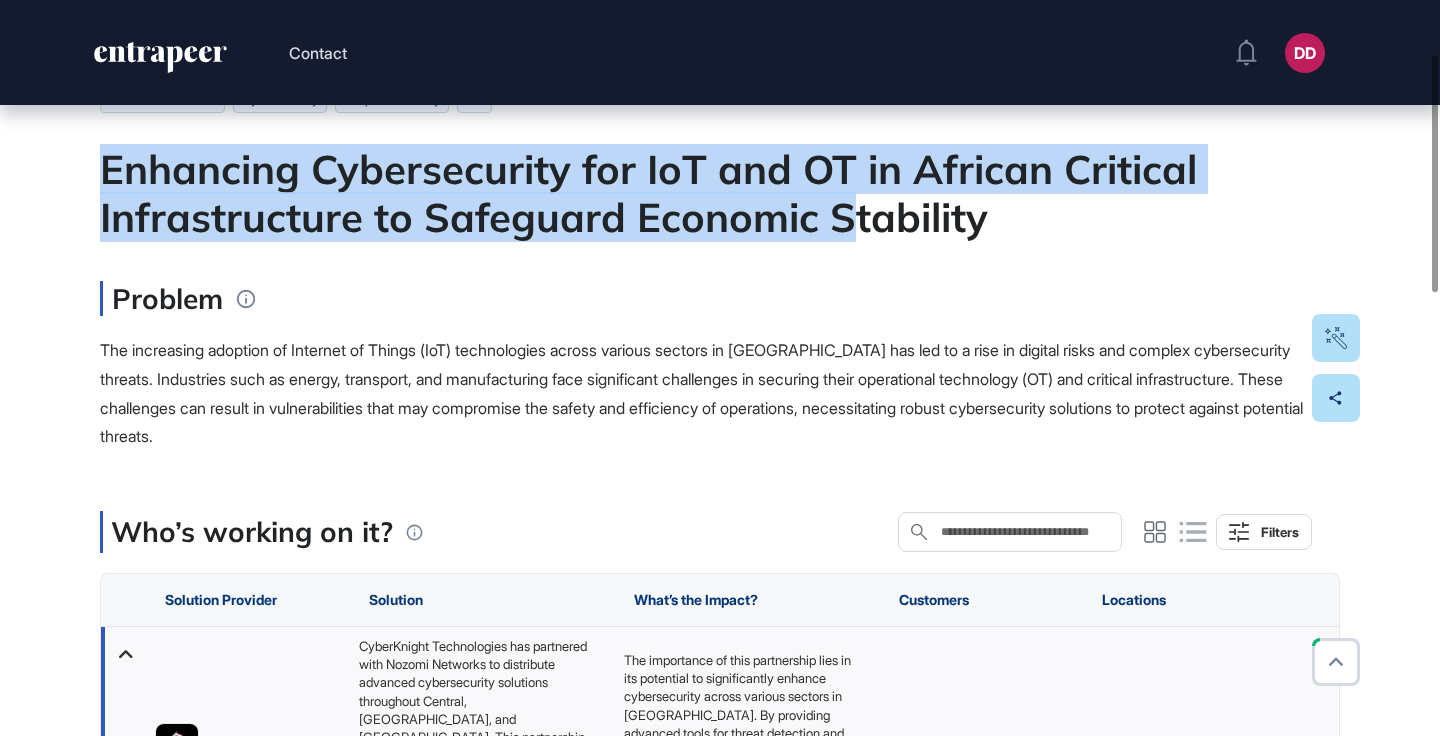 drag, startPoint x: 102, startPoint y: 178, endPoint x: 857, endPoint y: 199, distance: 755.292 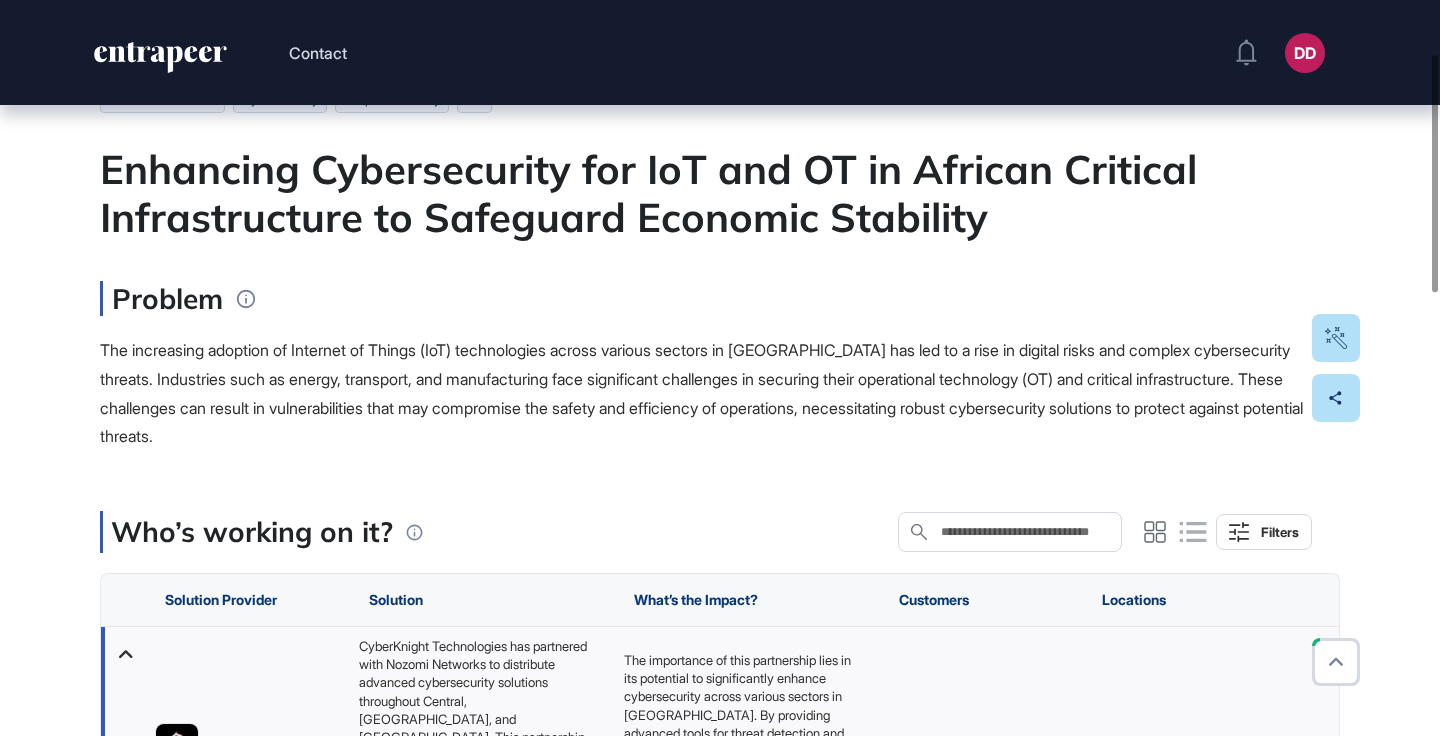 click on "Enhancing Cybersecurity for IoT and OT in African Critical Infrastructure to Safeguard Economic Stability" at bounding box center [720, 193] 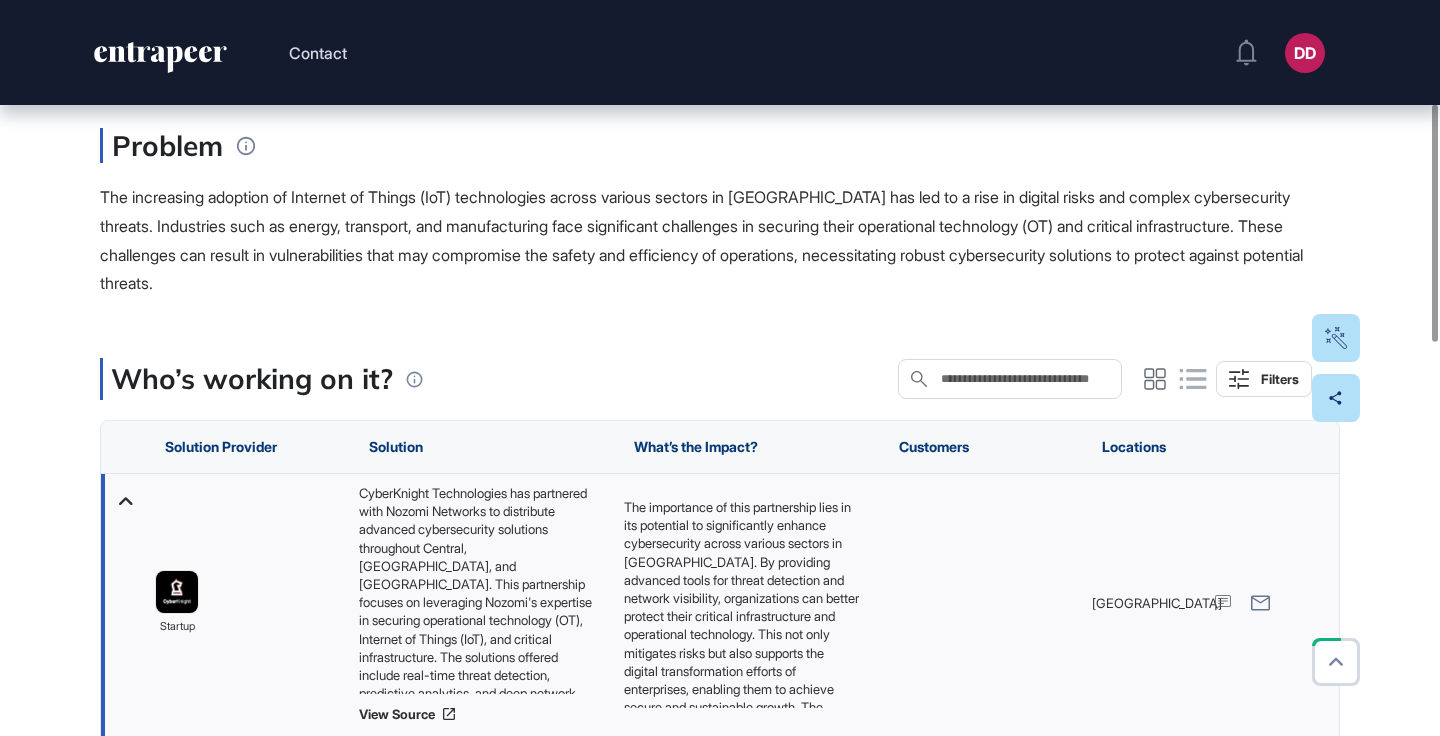 scroll, scrollTop: 320, scrollLeft: 0, axis: vertical 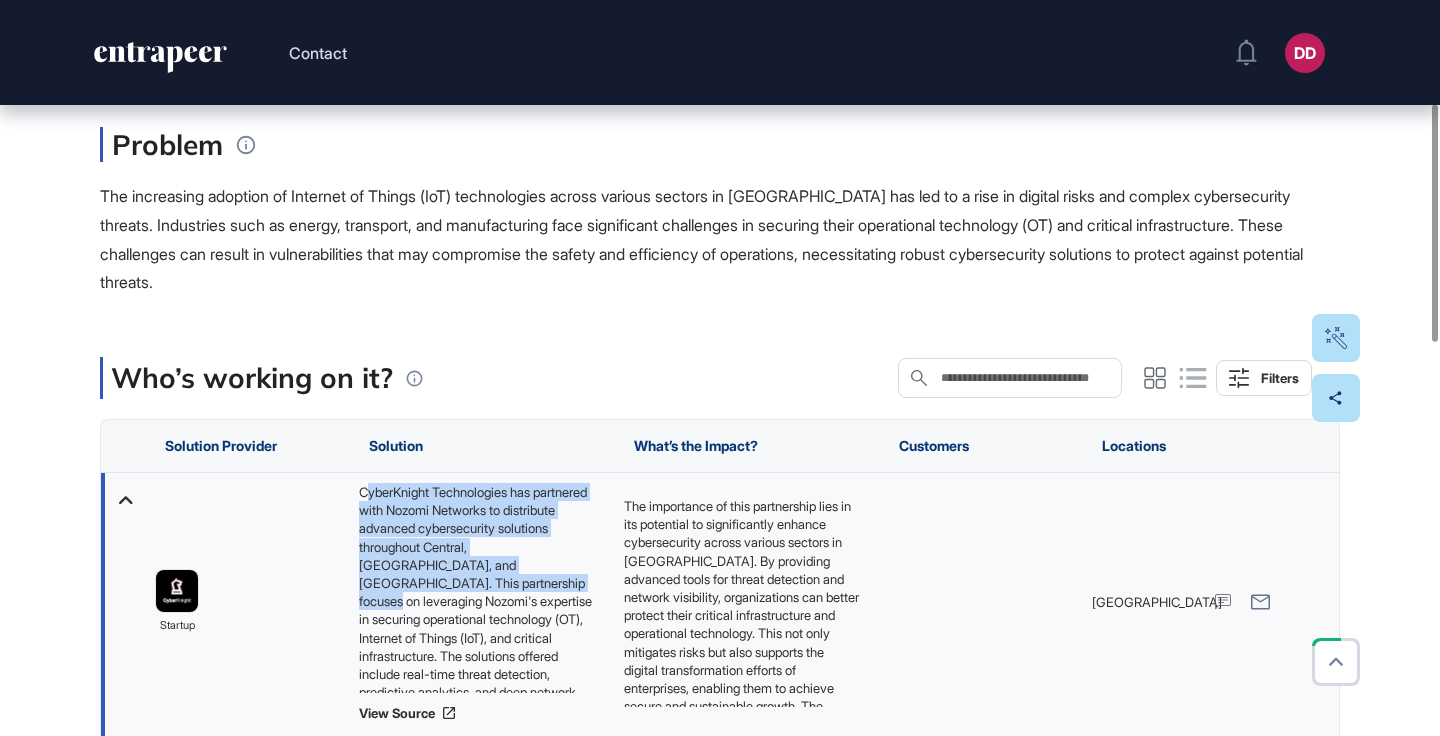 drag, startPoint x: 369, startPoint y: 496, endPoint x: 532, endPoint y: 578, distance: 182.4637 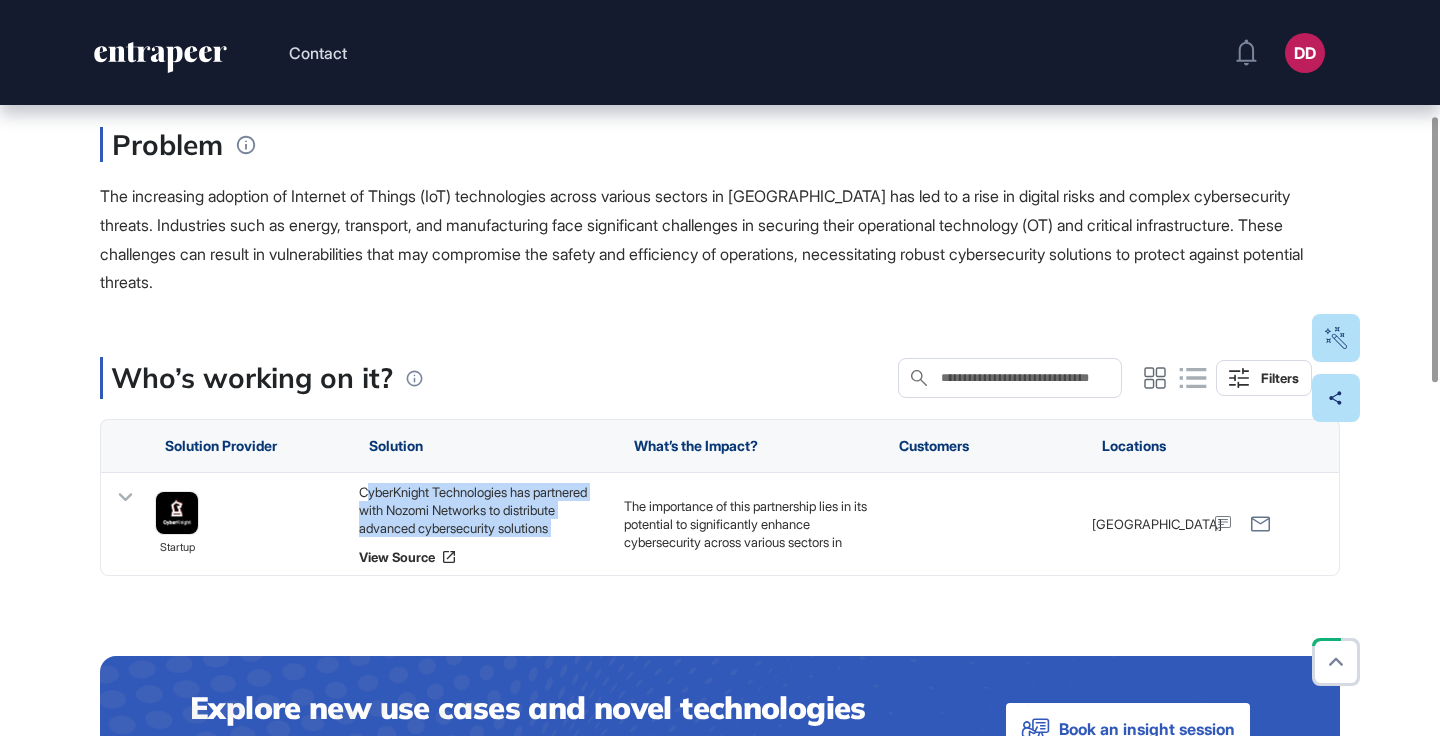 scroll, scrollTop: 313, scrollLeft: 0, axis: vertical 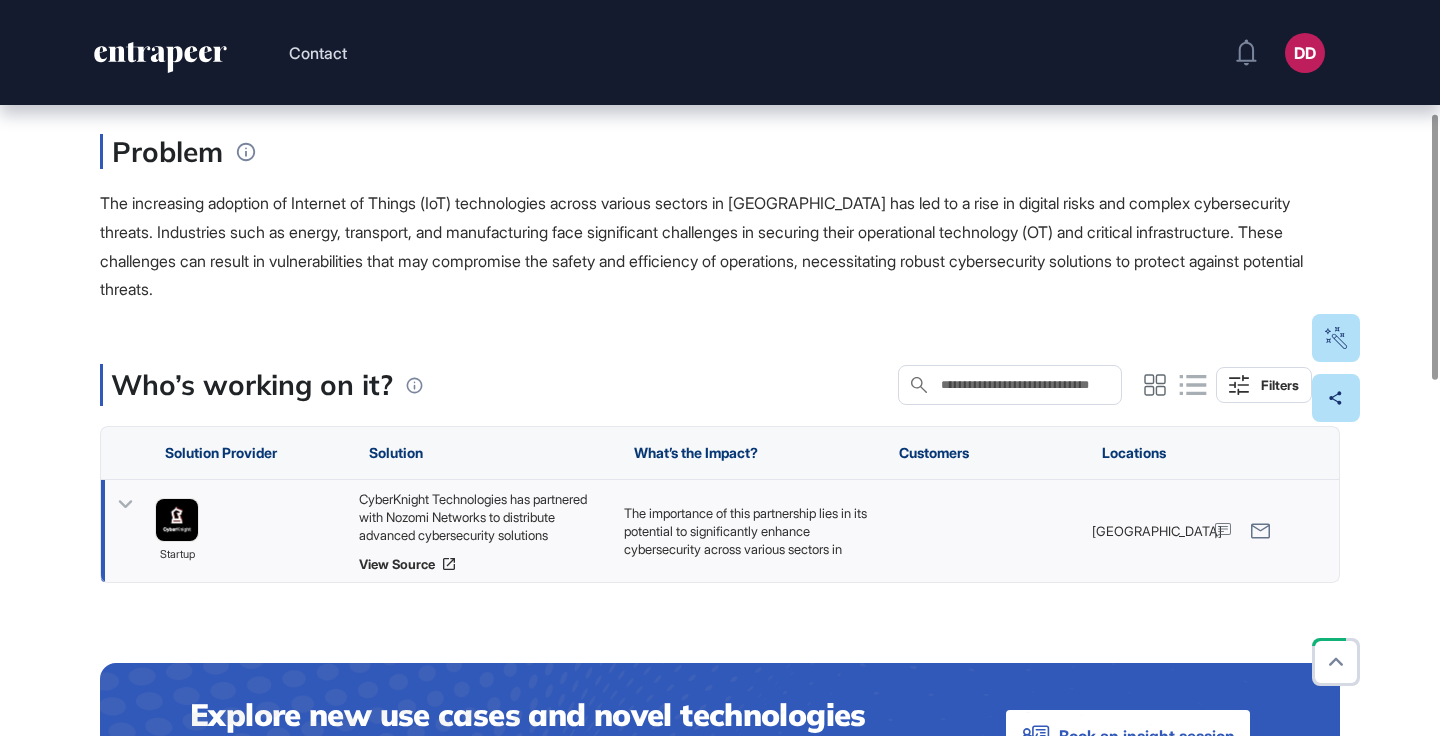 click 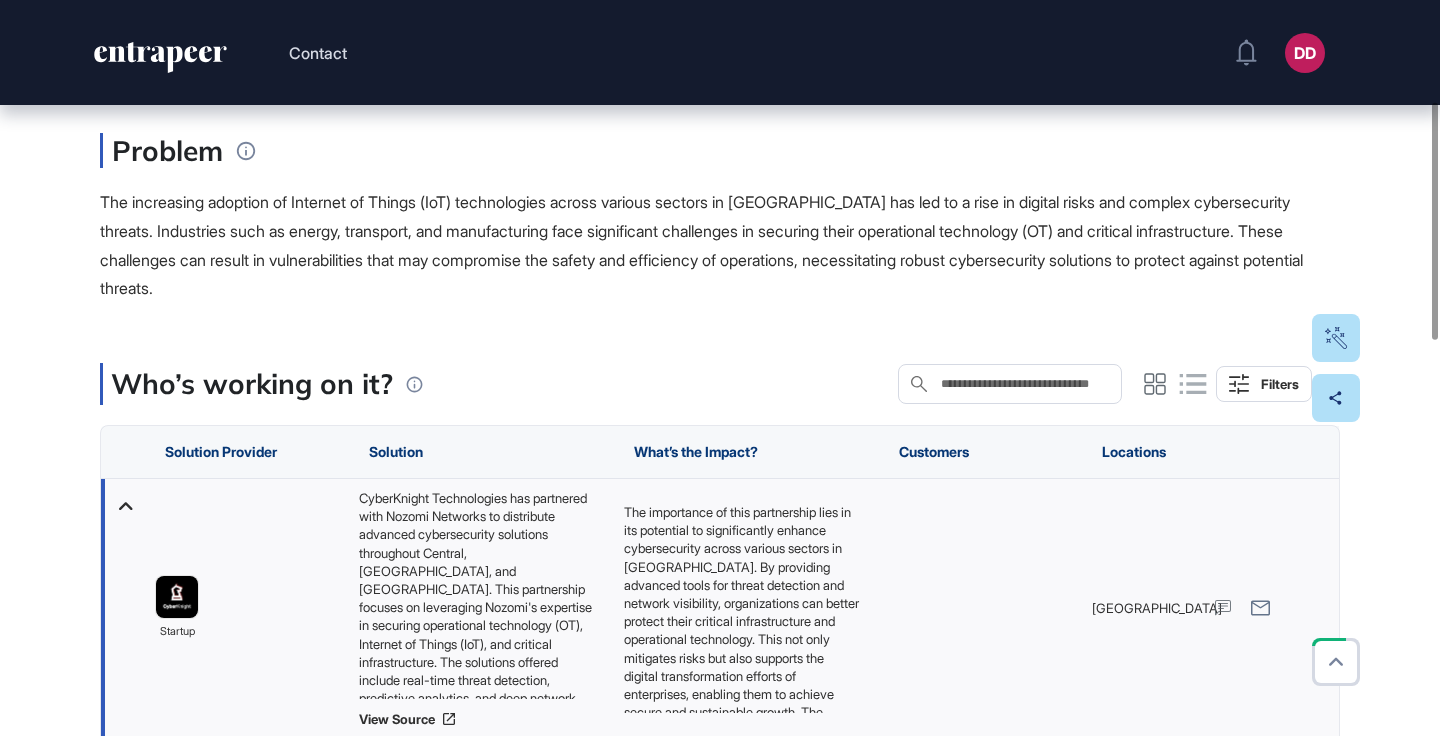 scroll, scrollTop: 359, scrollLeft: 0, axis: vertical 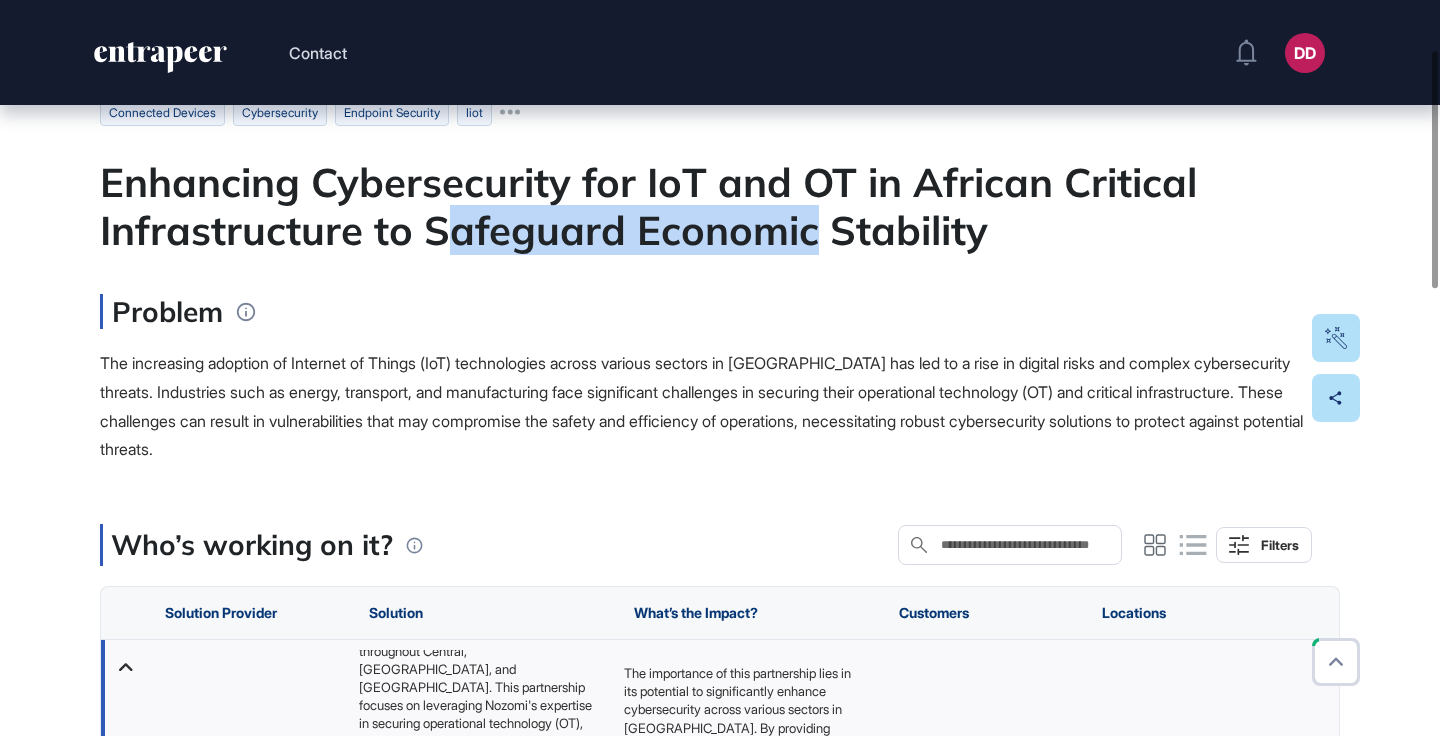 drag, startPoint x: 440, startPoint y: 225, endPoint x: 815, endPoint y: 230, distance: 375.03333 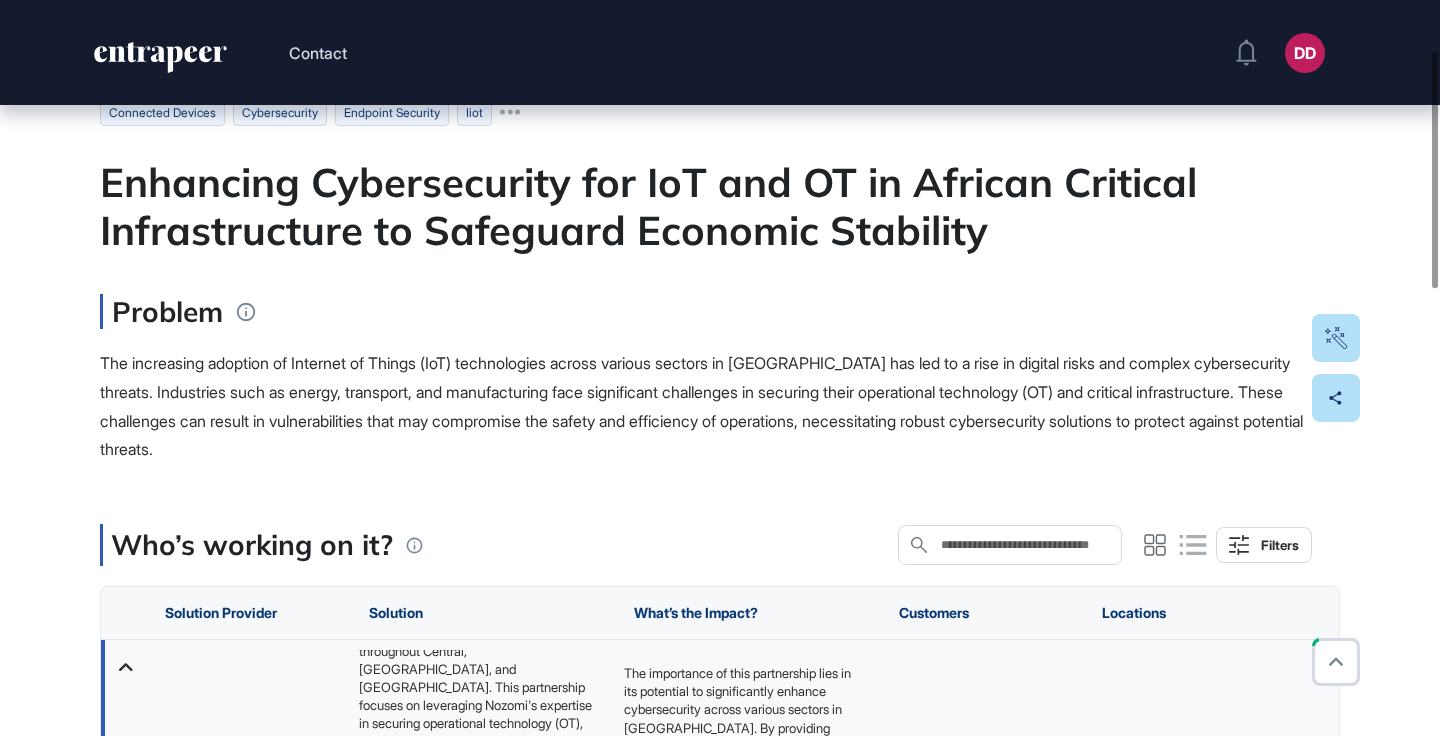 click on "Enhancing Cybersecurity for IoT and OT in African Critical Infrastructure to Safeguard Economic Stability" at bounding box center (720, 206) 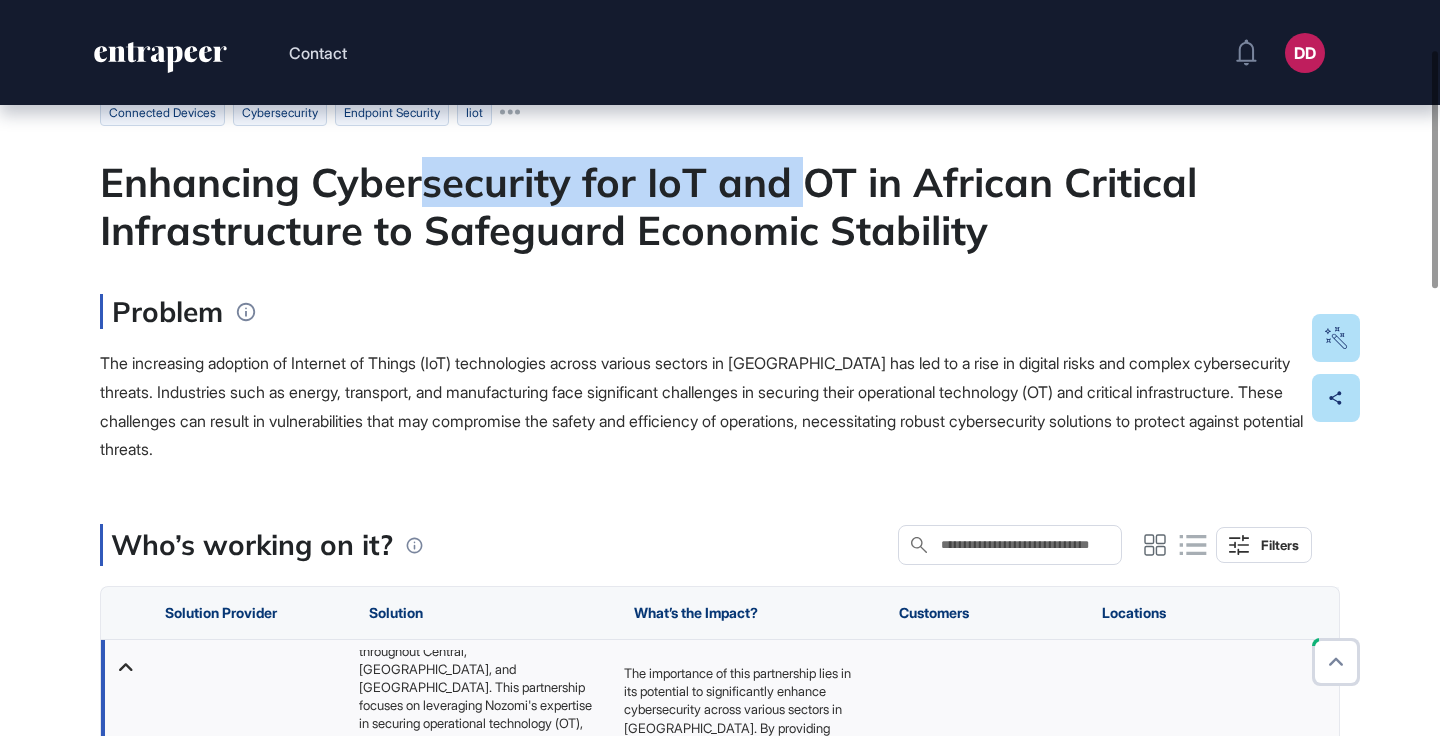 drag, startPoint x: 418, startPoint y: 180, endPoint x: 800, endPoint y: 175, distance: 382.0327 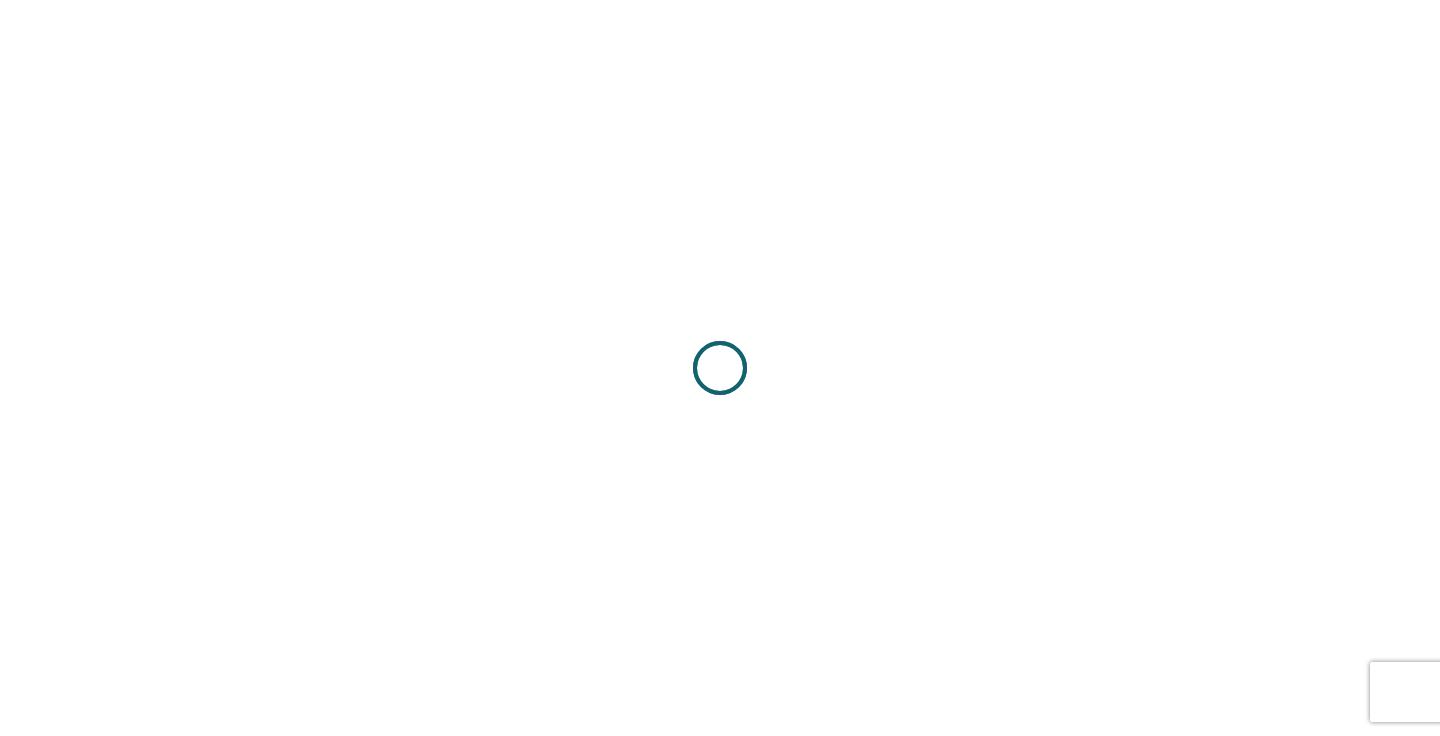 scroll, scrollTop: 0, scrollLeft: 0, axis: both 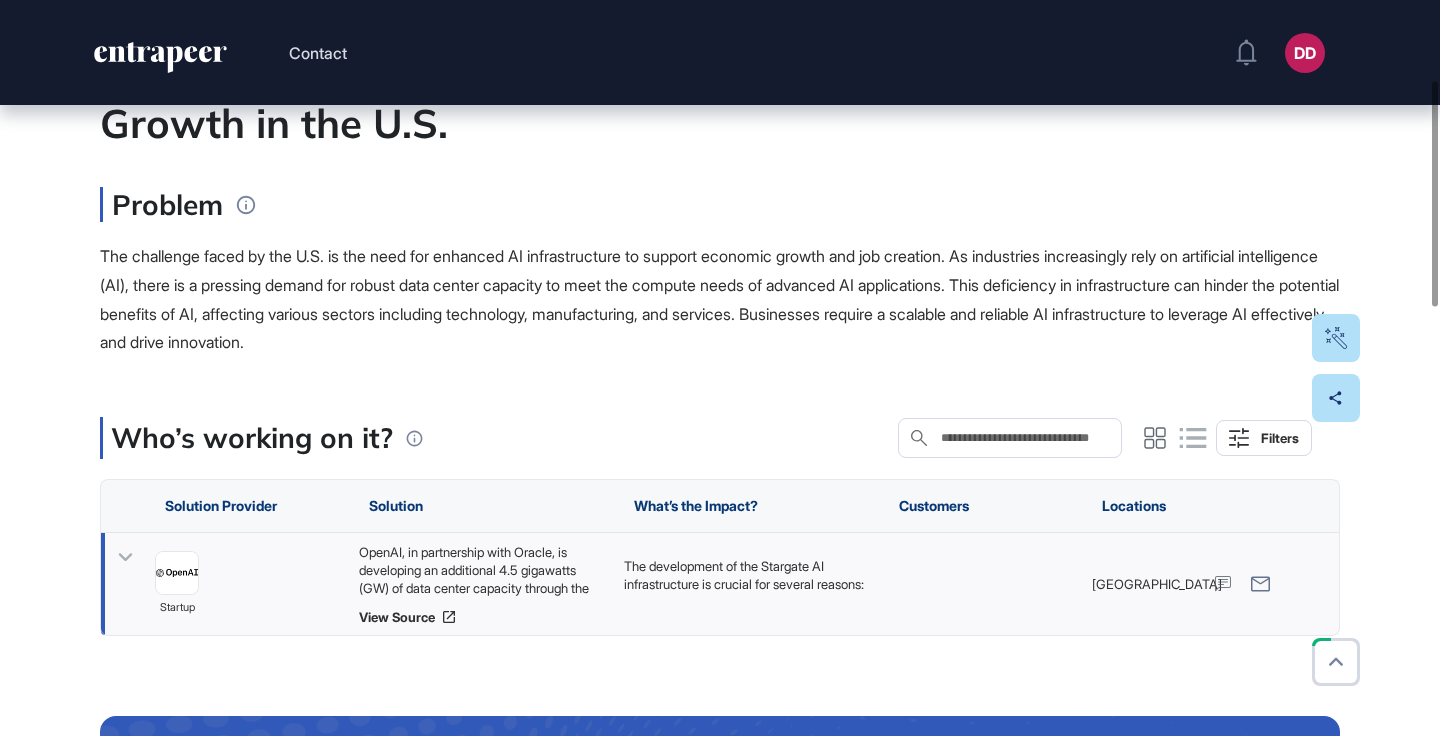 click 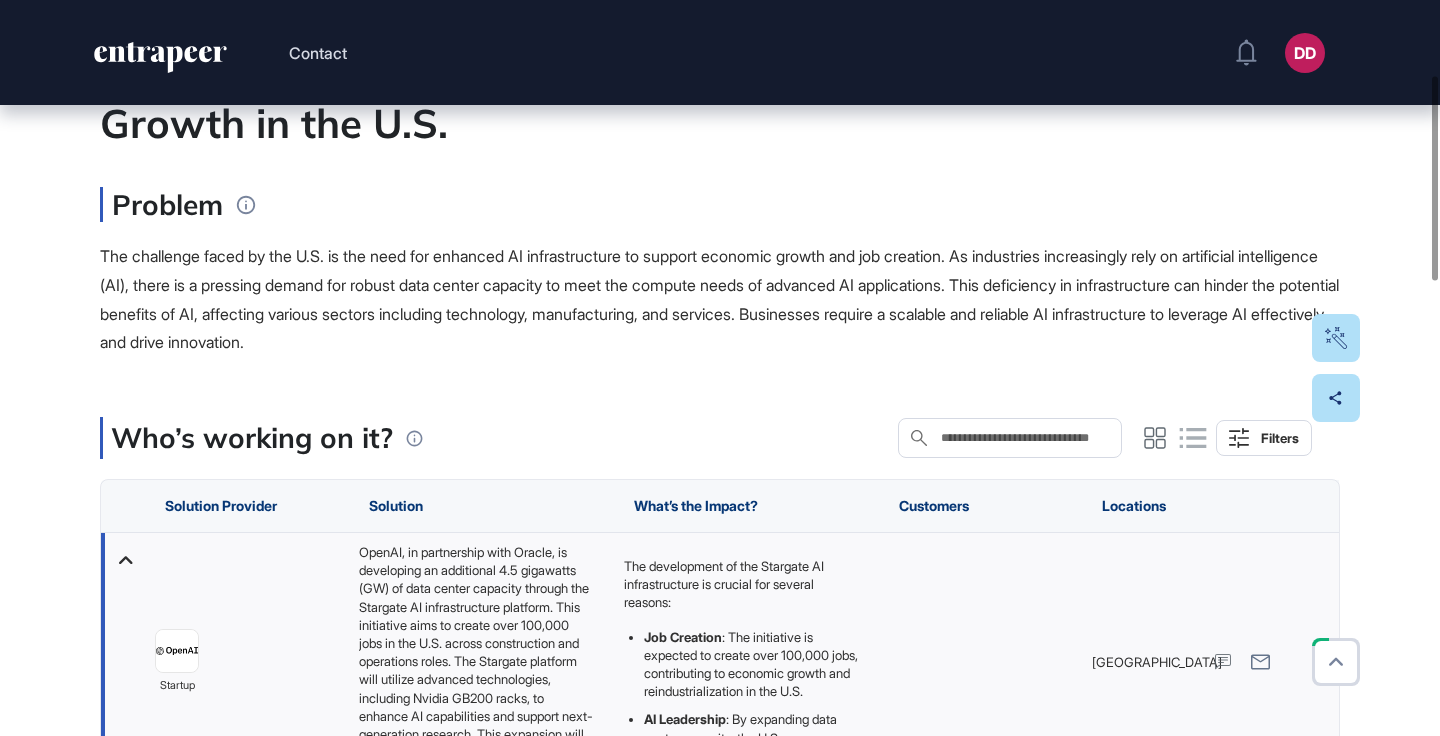 scroll, scrollTop: 319, scrollLeft: 0, axis: vertical 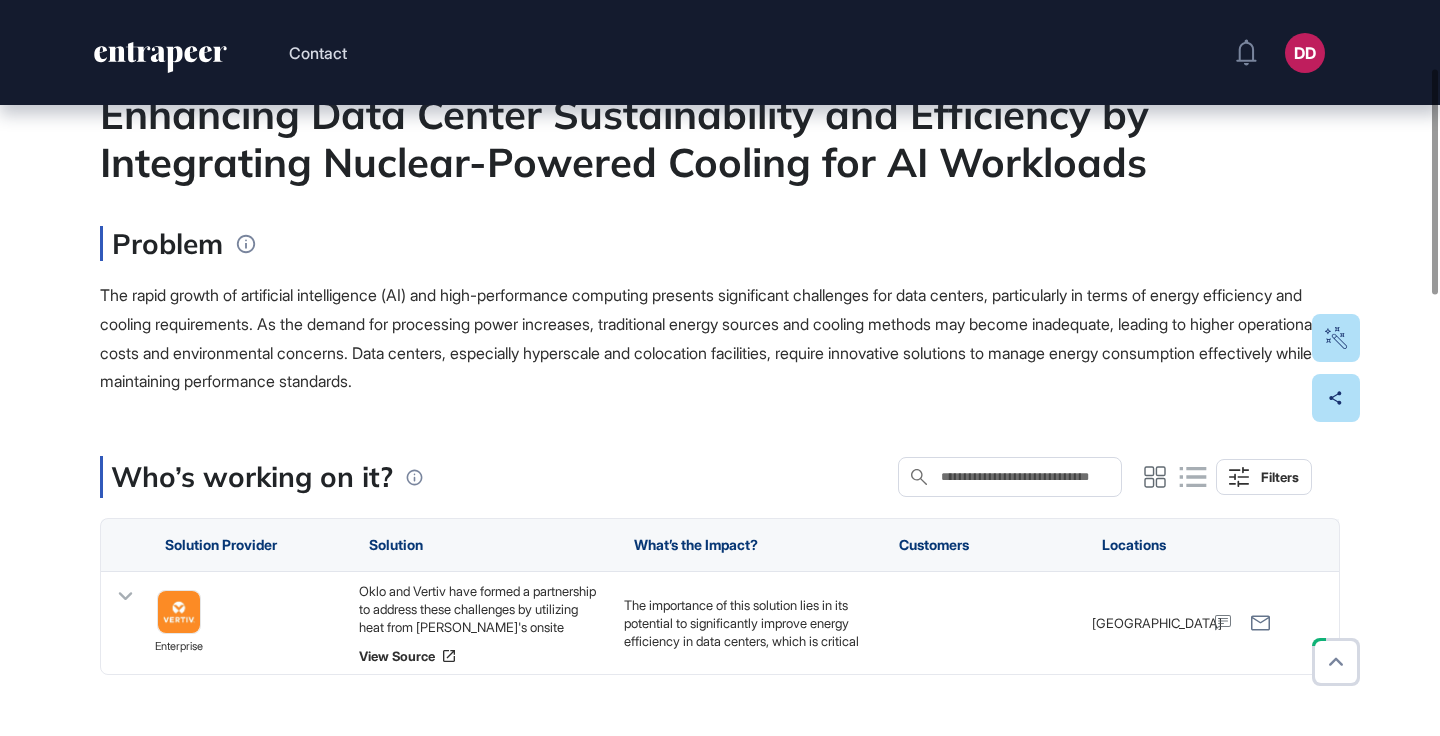drag, startPoint x: 122, startPoint y: 592, endPoint x: 328, endPoint y: 554, distance: 209.47554 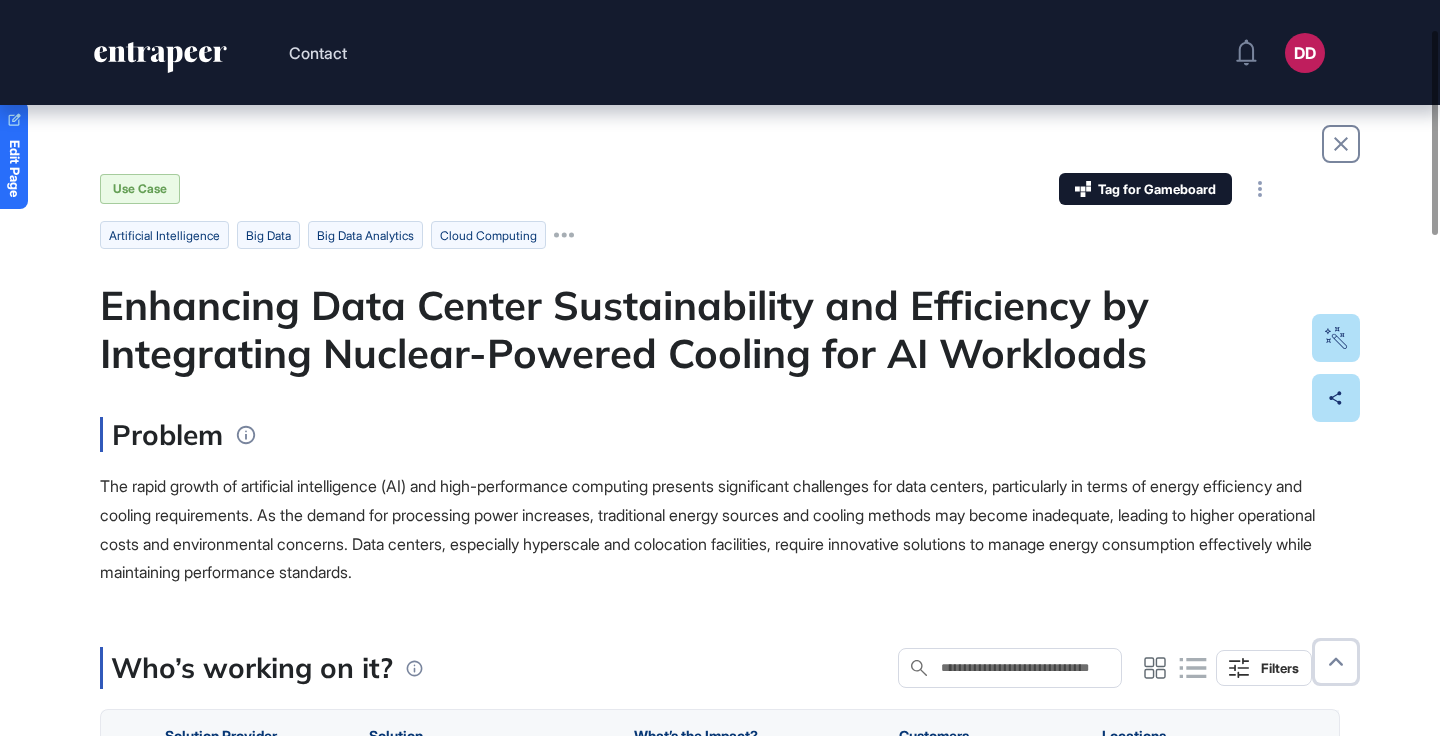 scroll, scrollTop: 0, scrollLeft: 0, axis: both 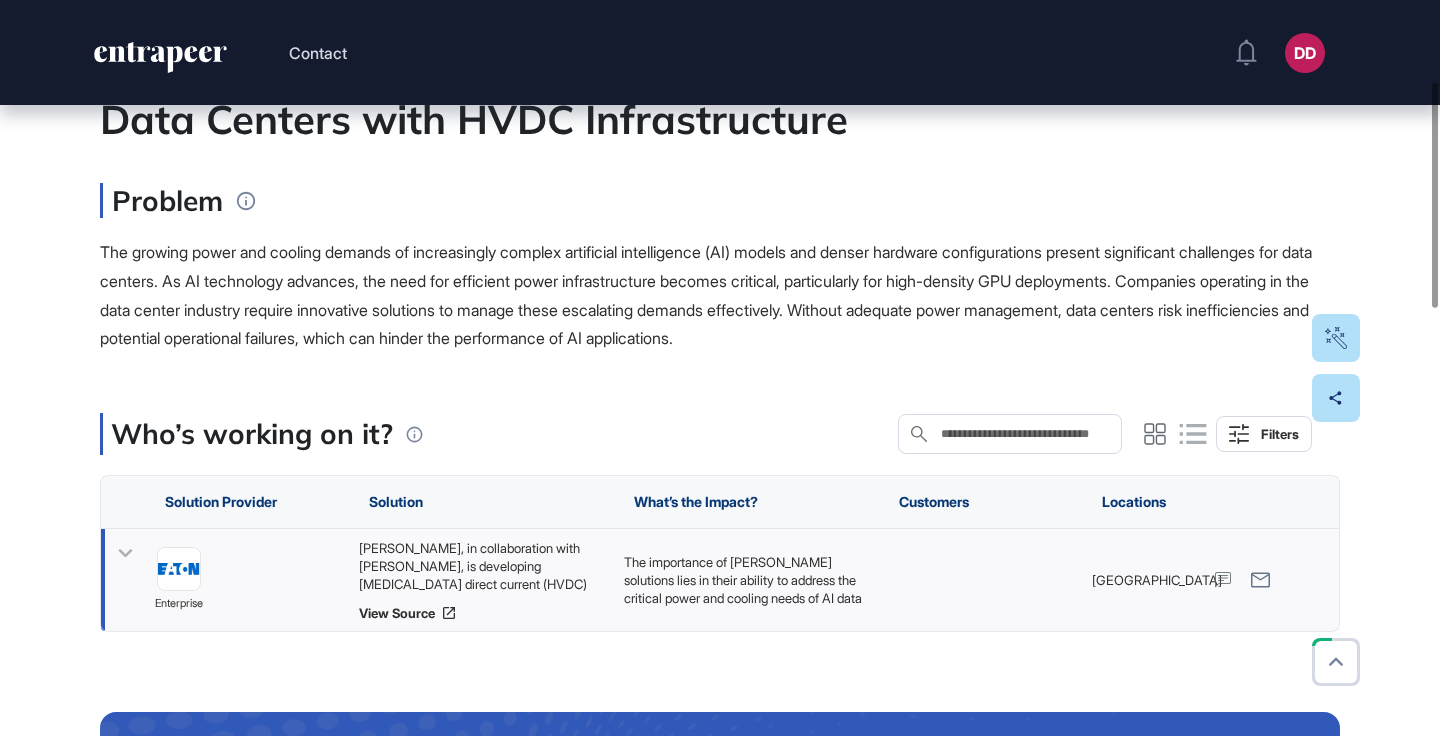 click 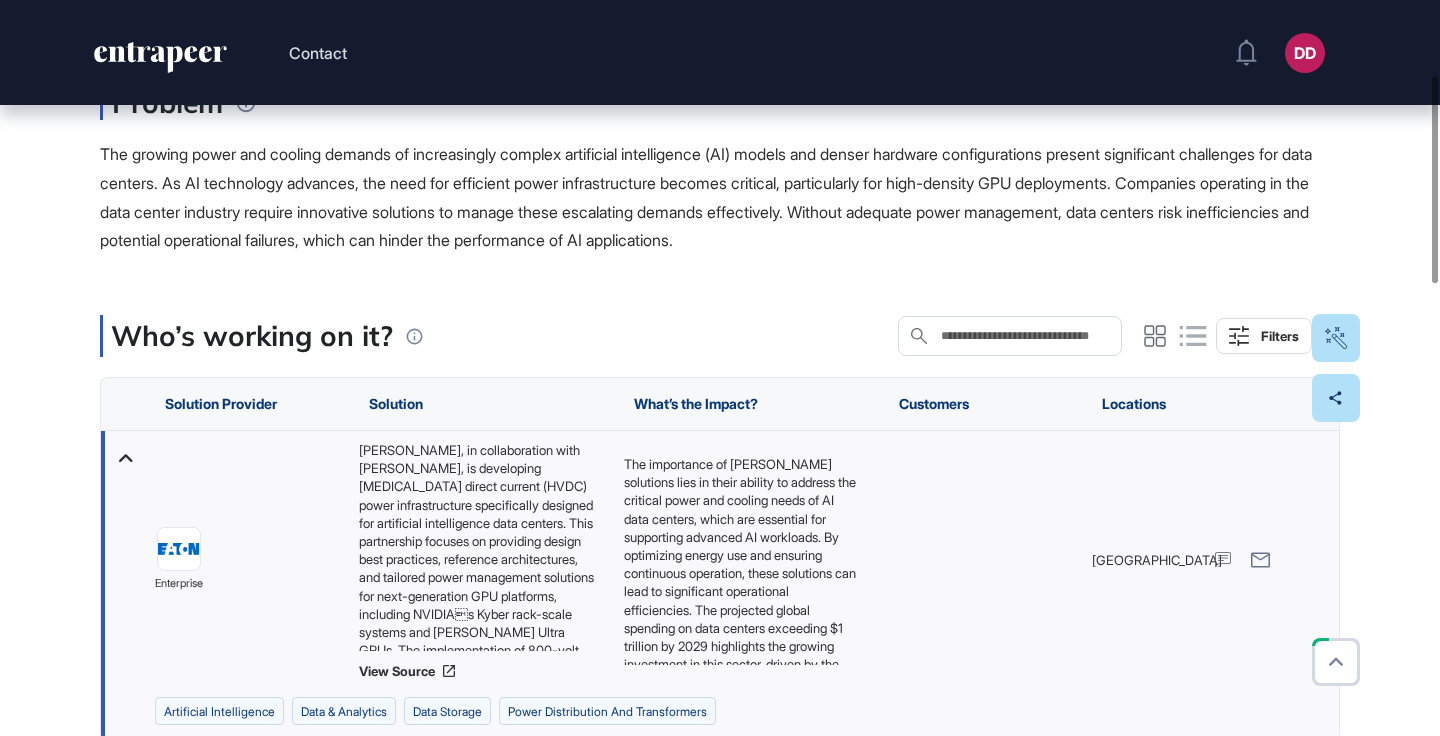 scroll, scrollTop: 363, scrollLeft: 0, axis: vertical 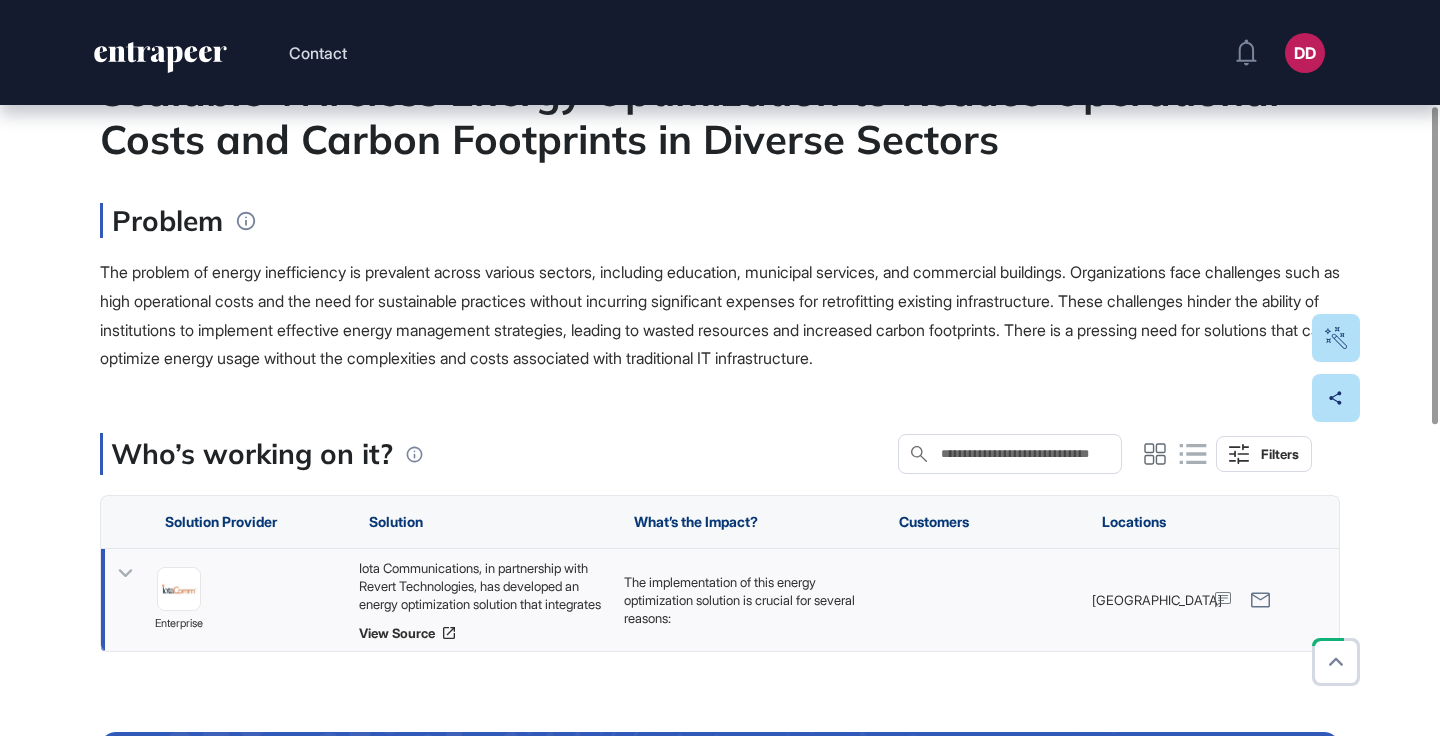 click 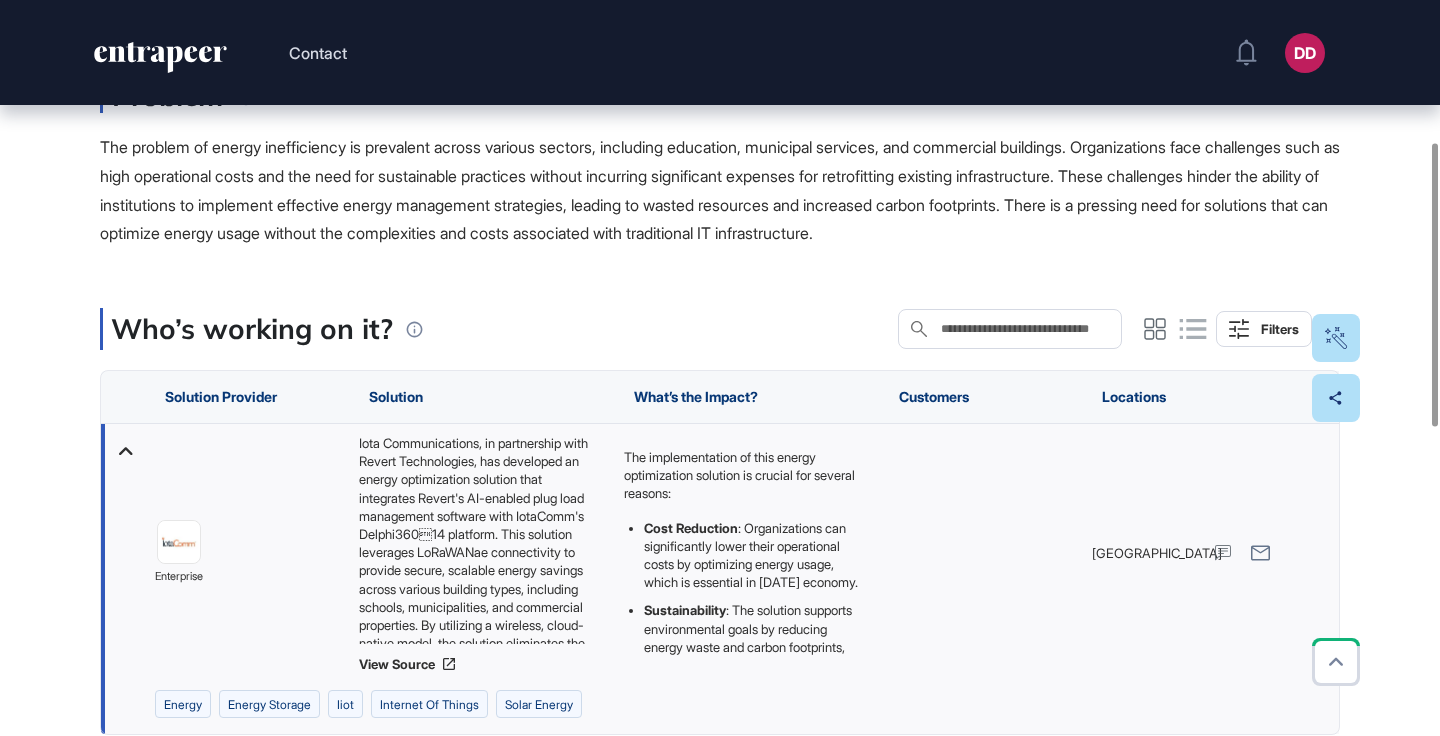 scroll, scrollTop: 372, scrollLeft: 0, axis: vertical 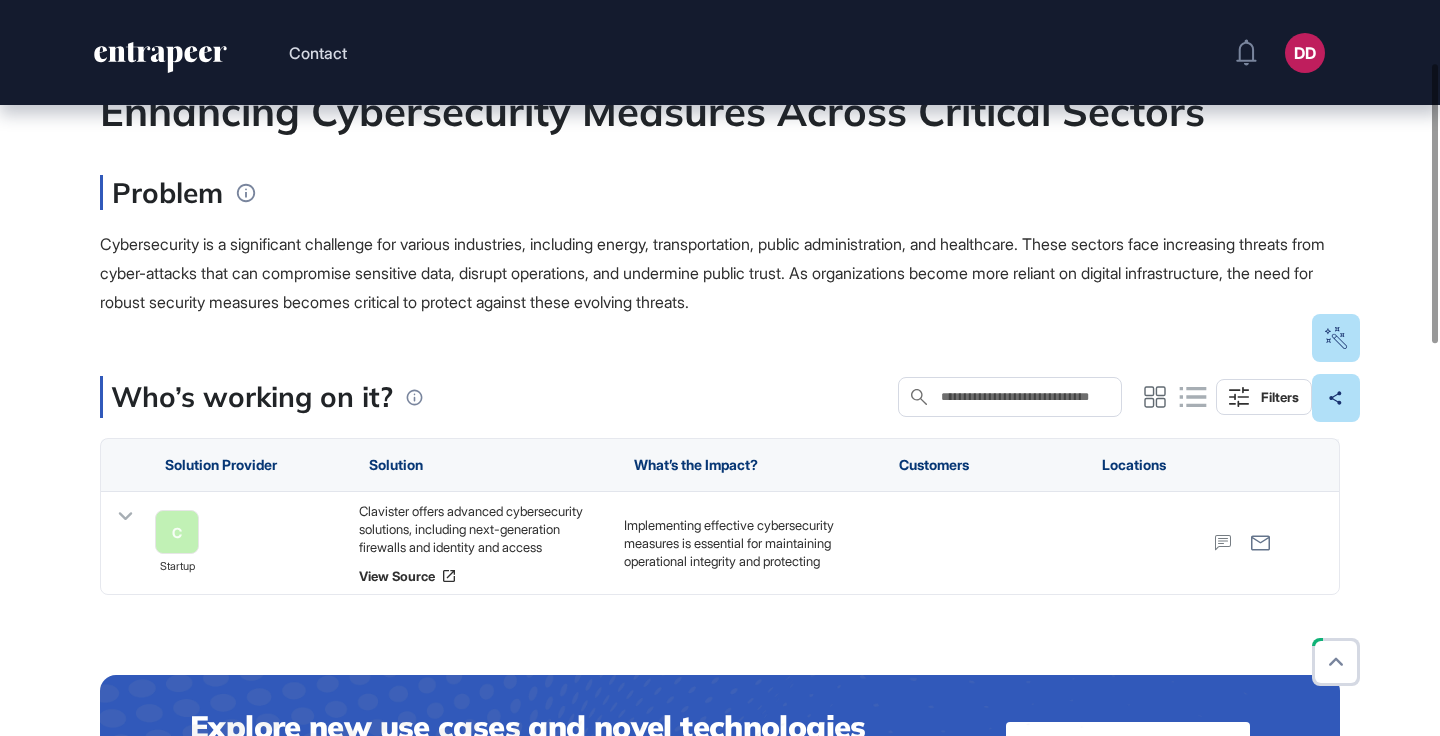 drag, startPoint x: 118, startPoint y: 521, endPoint x: 409, endPoint y: 370, distance: 327.84448 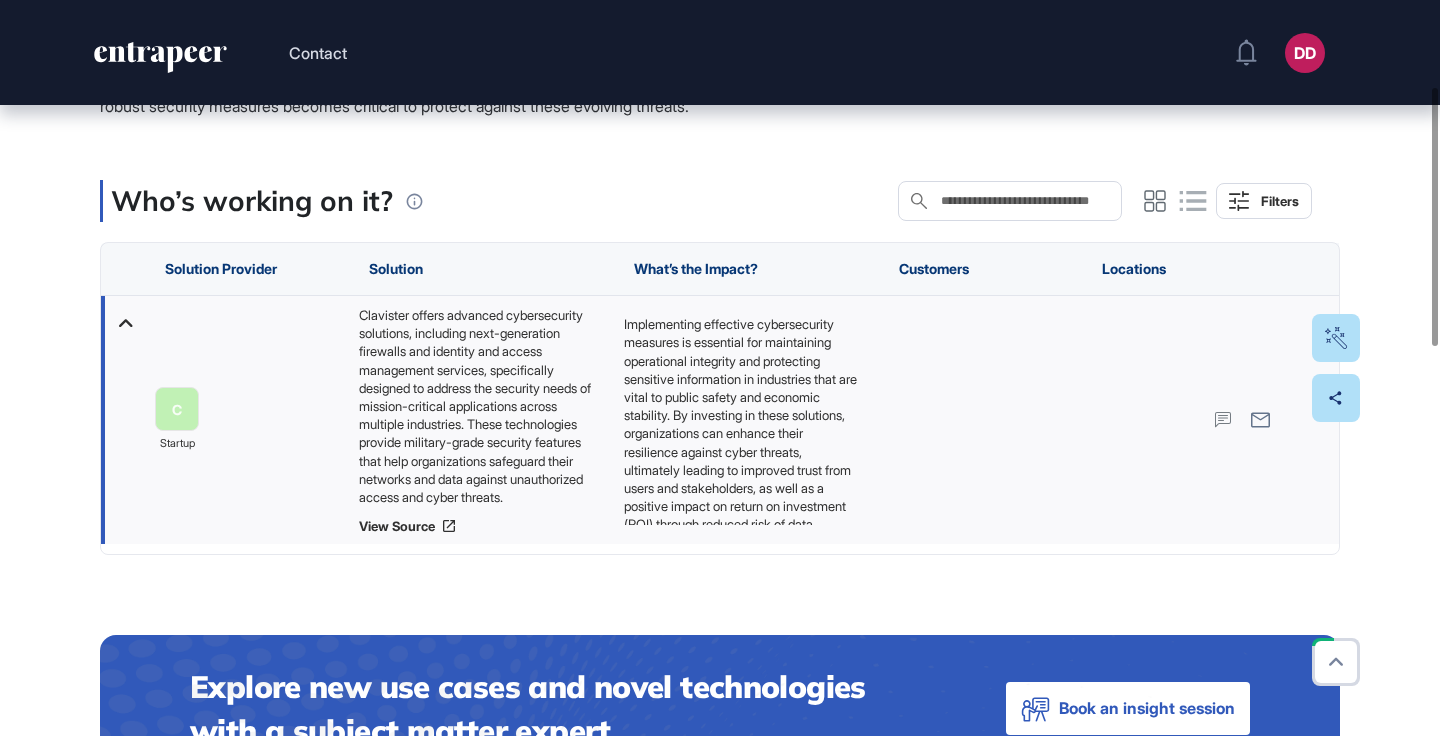 scroll, scrollTop: 384, scrollLeft: 0, axis: vertical 